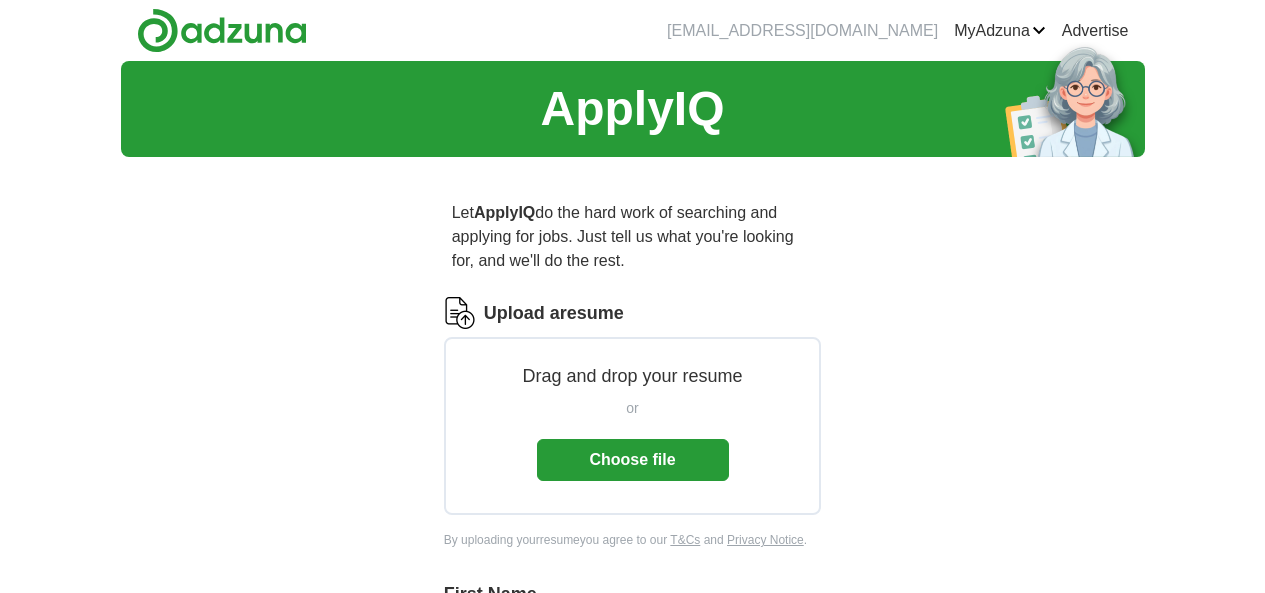 scroll, scrollTop: 0, scrollLeft: 0, axis: both 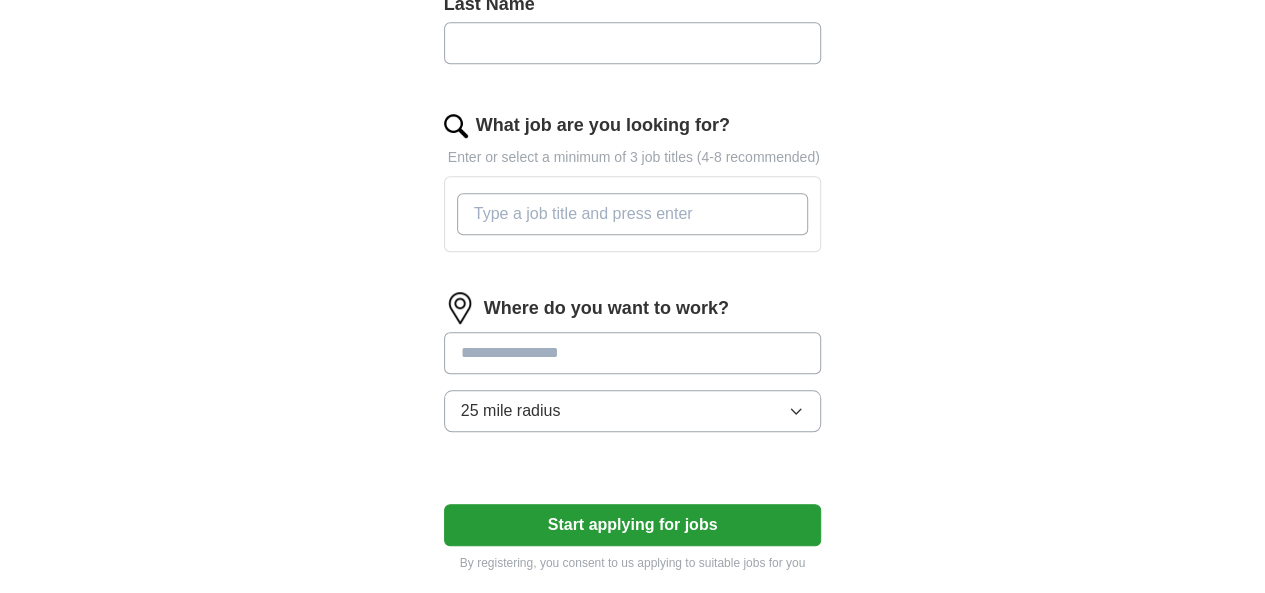 click on "What job are you looking for?" at bounding box center [633, 214] 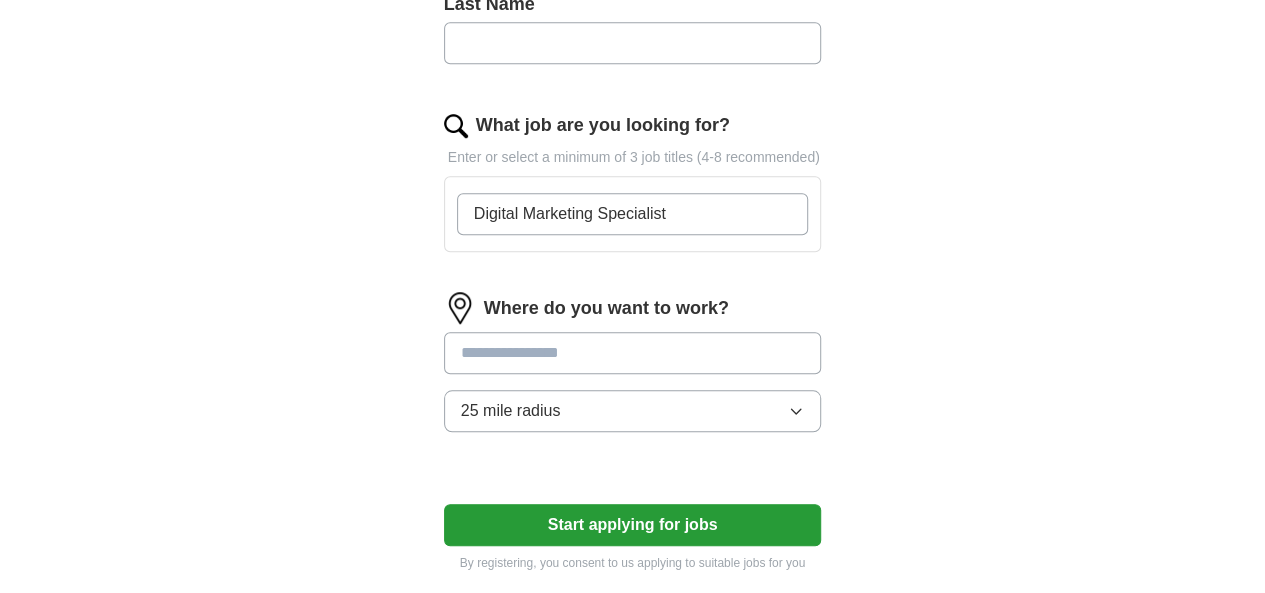 type on "Digital Marketing Specialist" 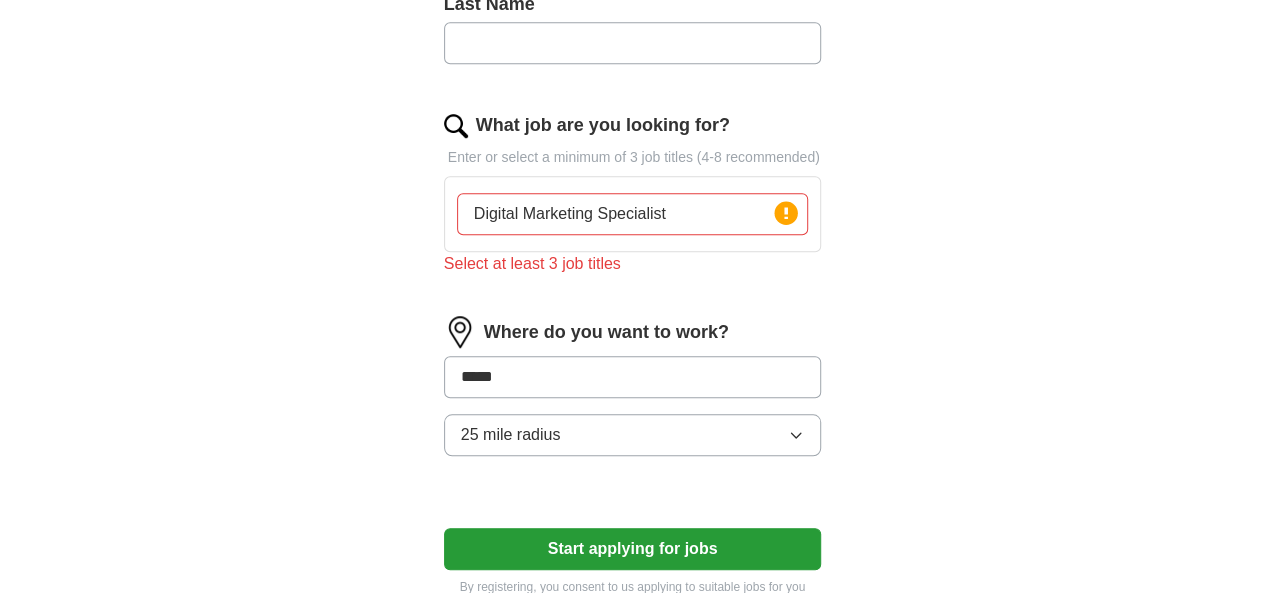 type on "*****" 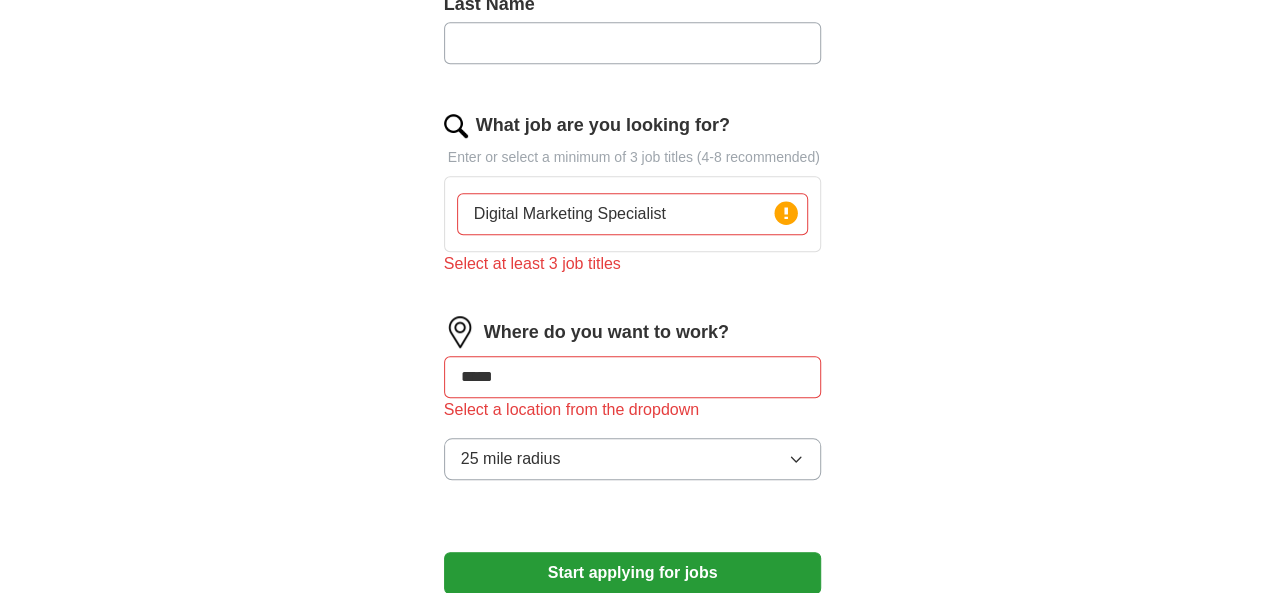 click on "Digital Marketing Specialist" at bounding box center (633, 214) 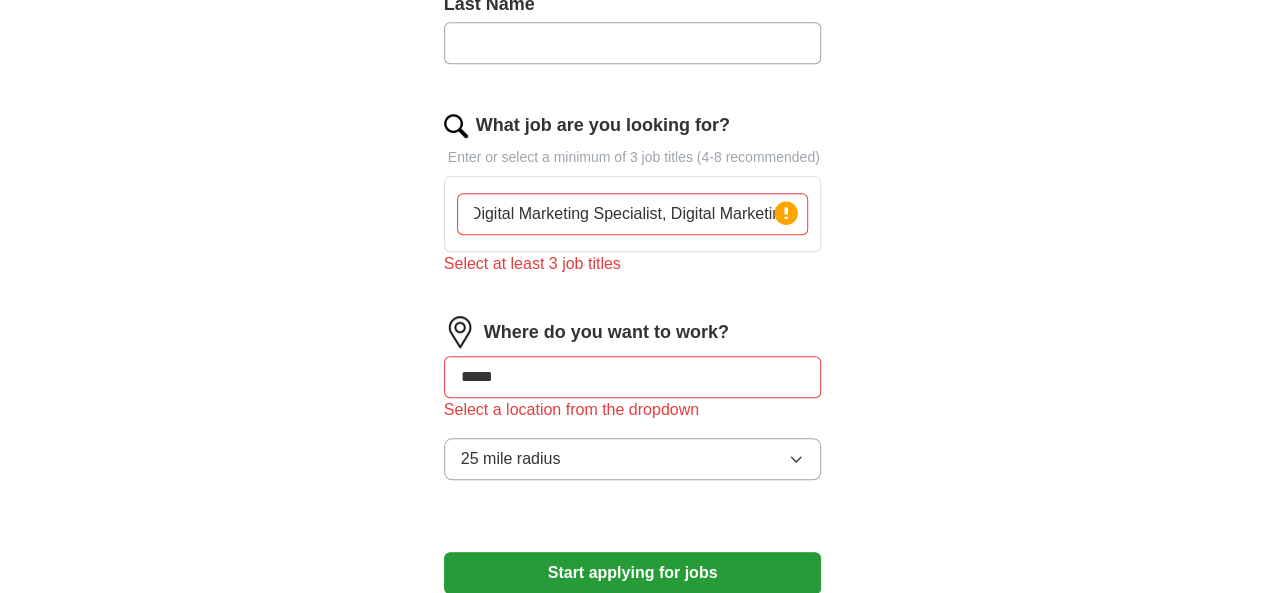 scroll, scrollTop: 0, scrollLeft: 0, axis: both 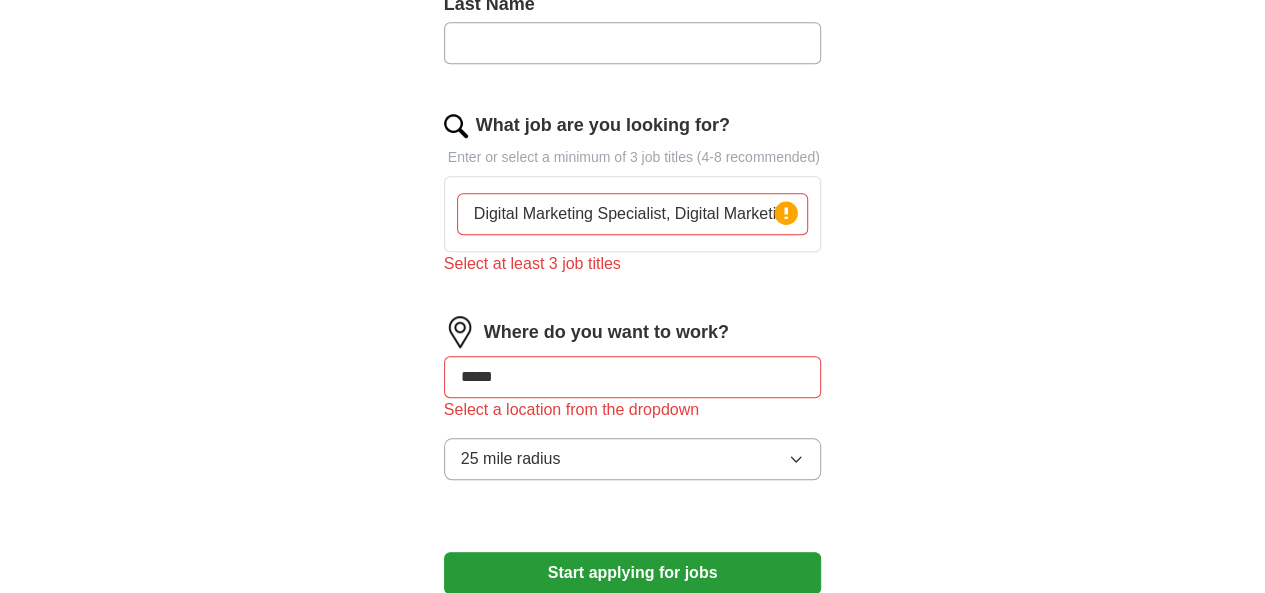 drag, startPoint x: 542, startPoint y: 191, endPoint x: 337, endPoint y: 195, distance: 205.03902 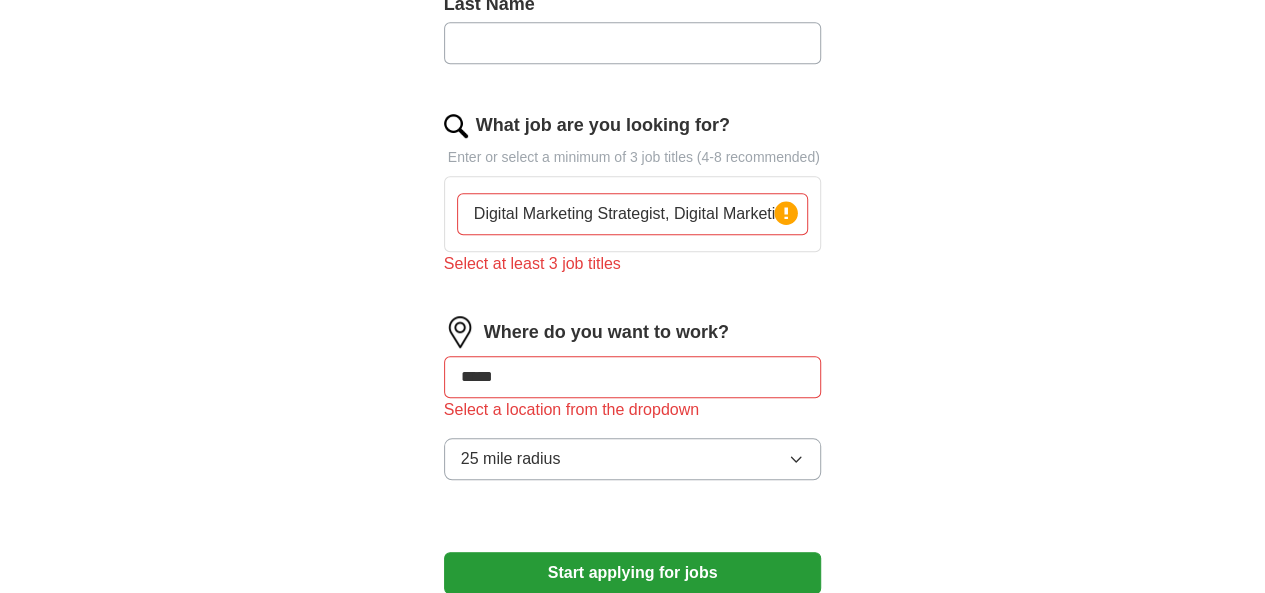 type on "Digital Marketing Strategist, Digital Marketing Specialist, Digital Marketing Manager, D" 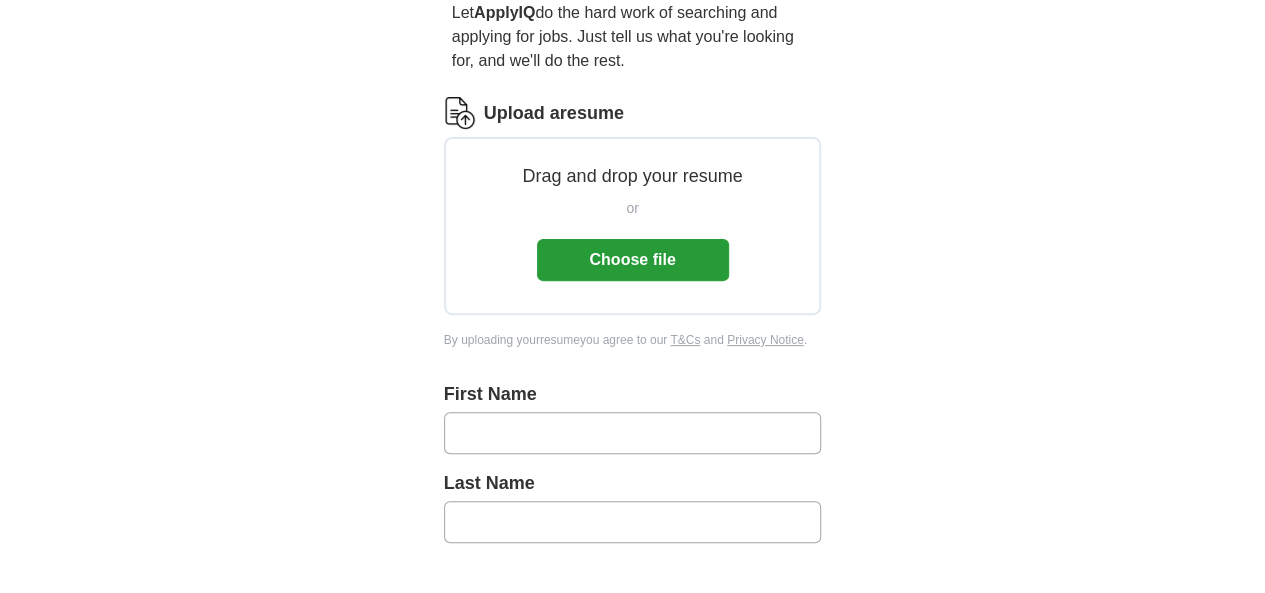 scroll, scrollTop: 211, scrollLeft: 0, axis: vertical 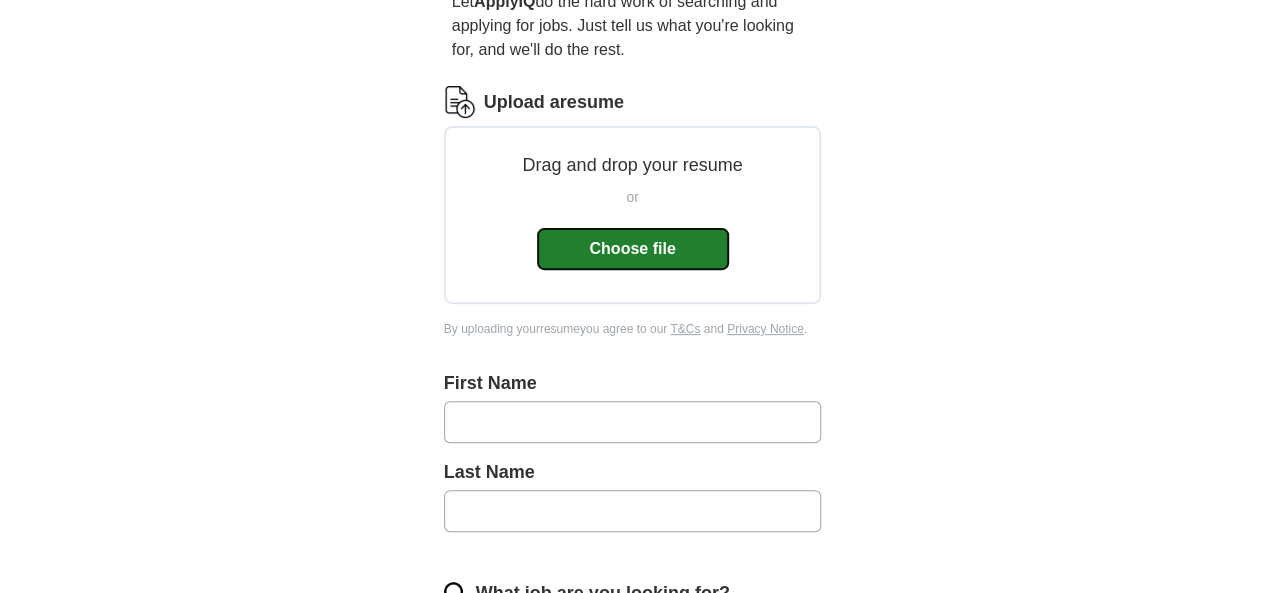 click on "Choose file" at bounding box center [633, 249] 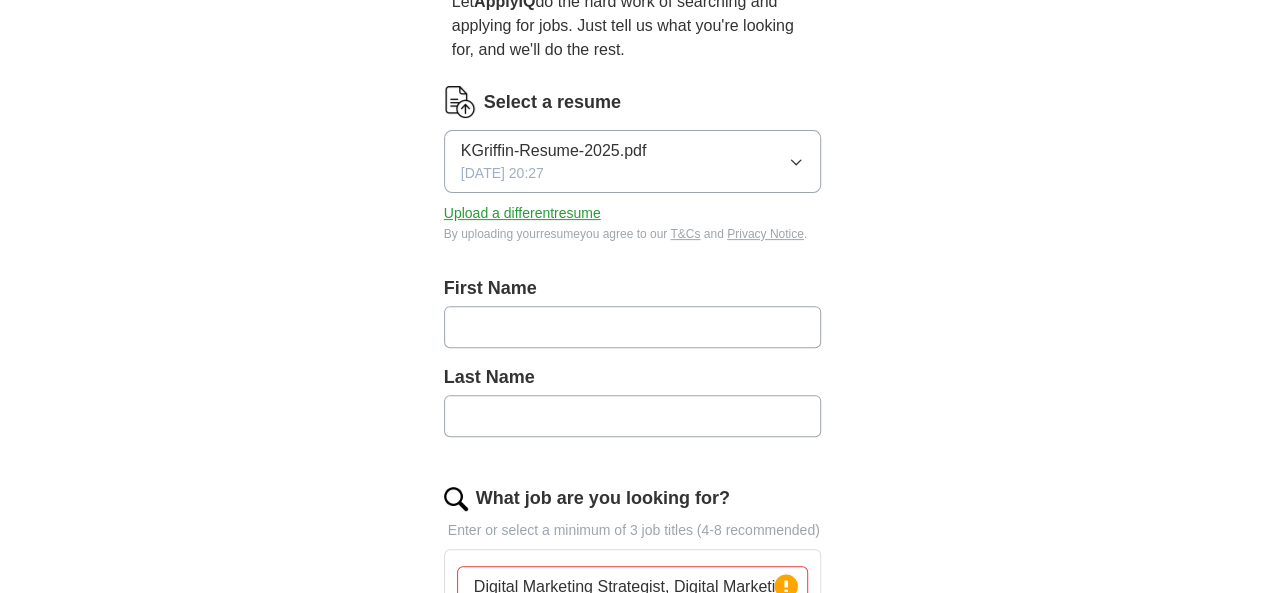 click at bounding box center (633, 327) 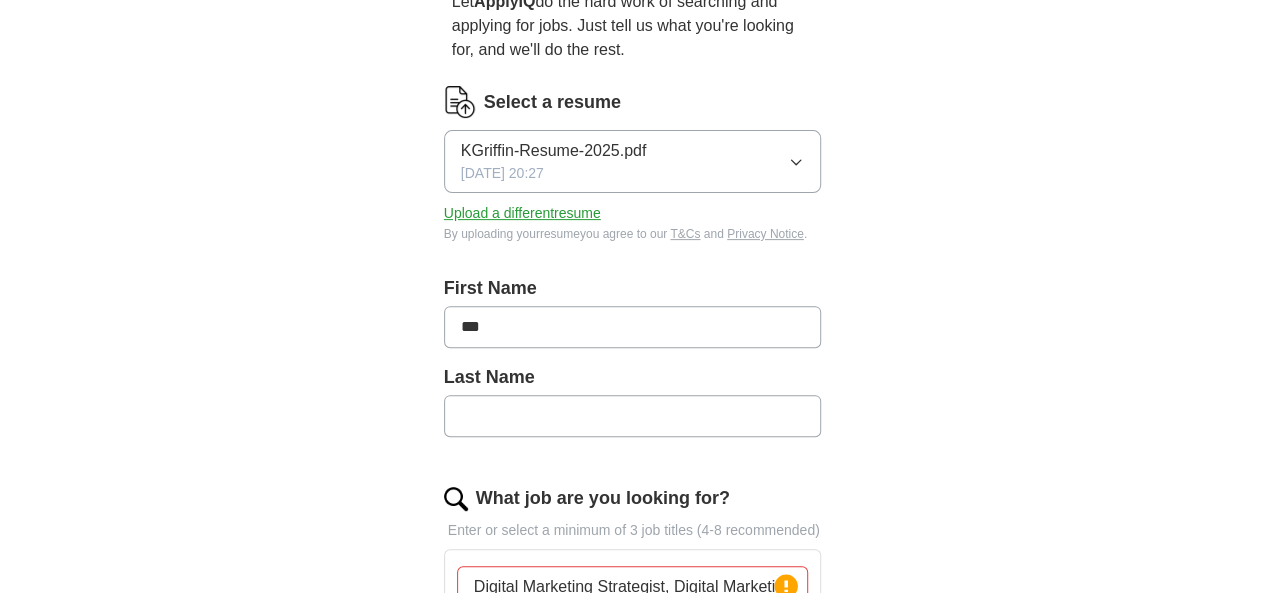 type on "***" 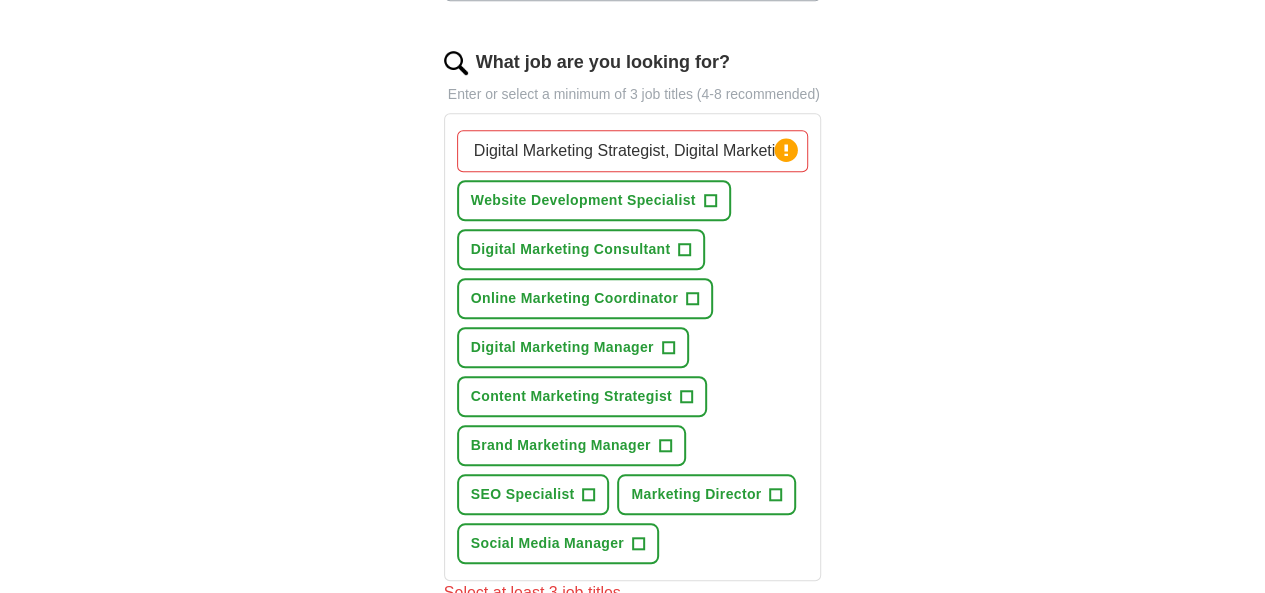 scroll, scrollTop: 648, scrollLeft: 0, axis: vertical 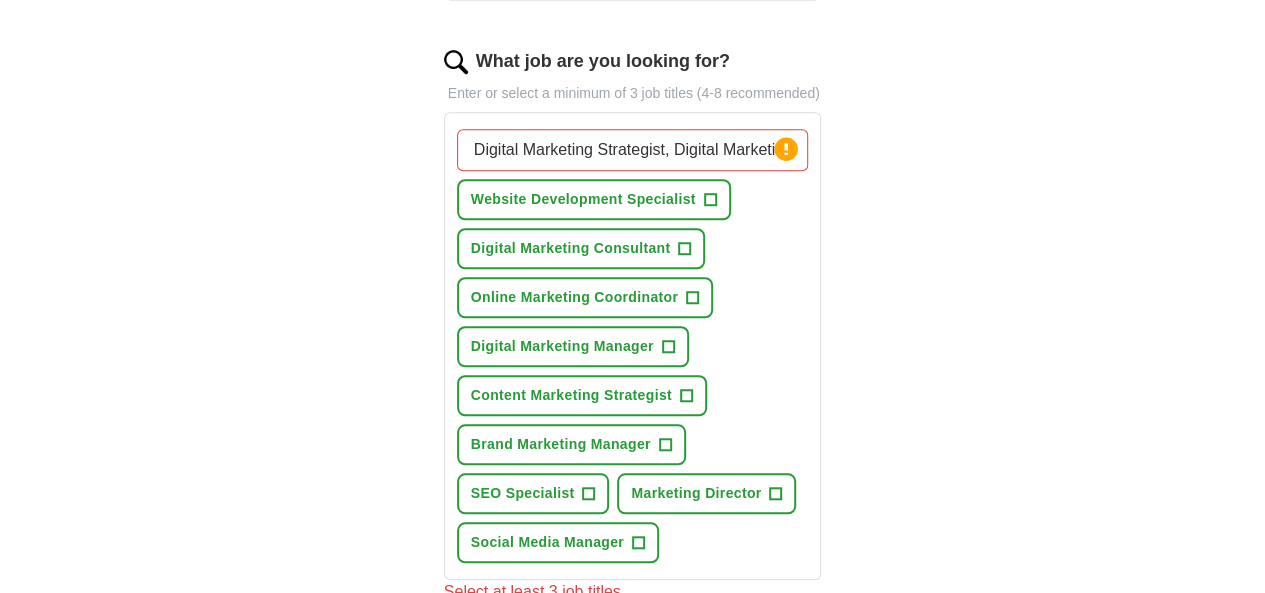 type on "*******" 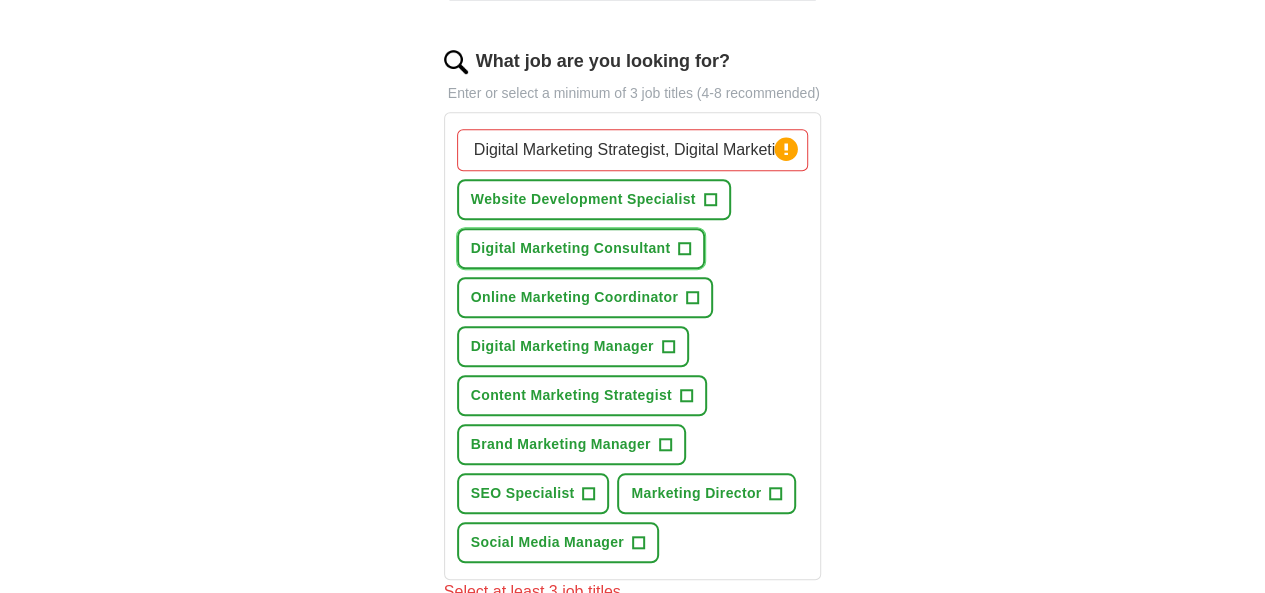 click on "+" at bounding box center [685, 249] 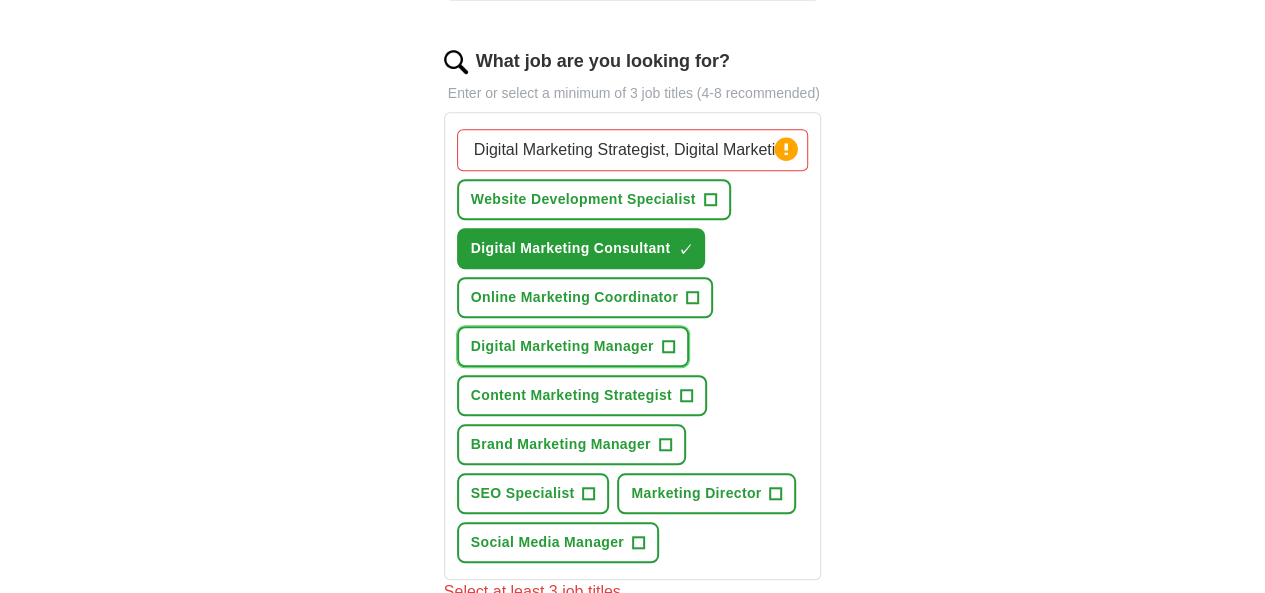 click on "+" at bounding box center [668, 347] 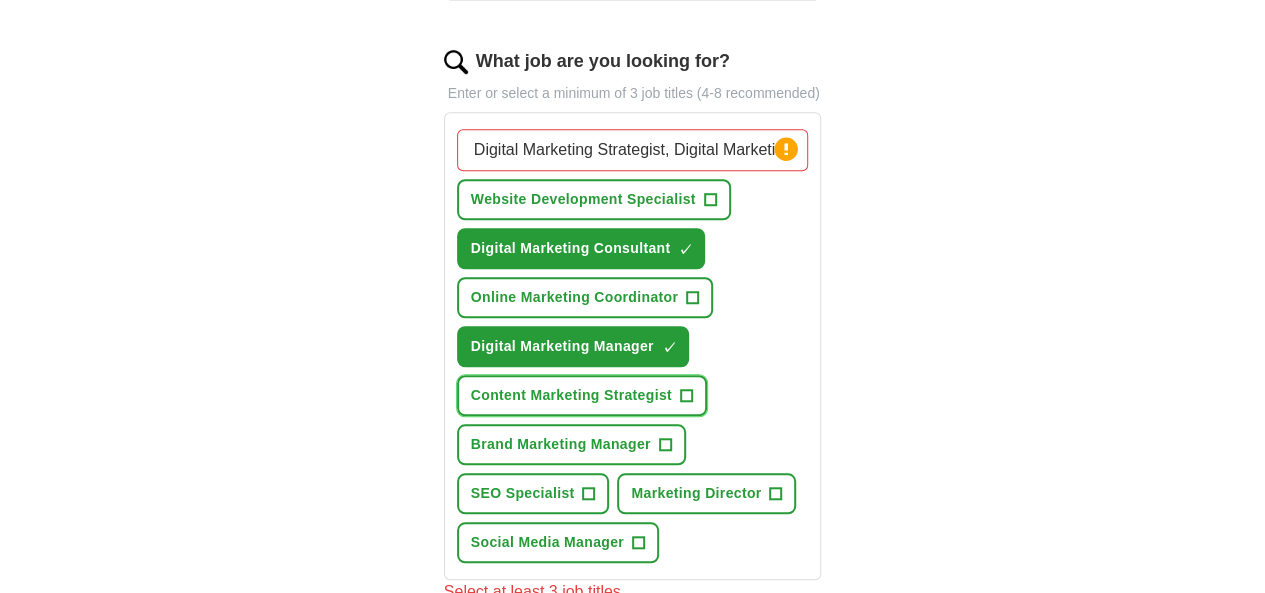 click on "+" at bounding box center (686, 396) 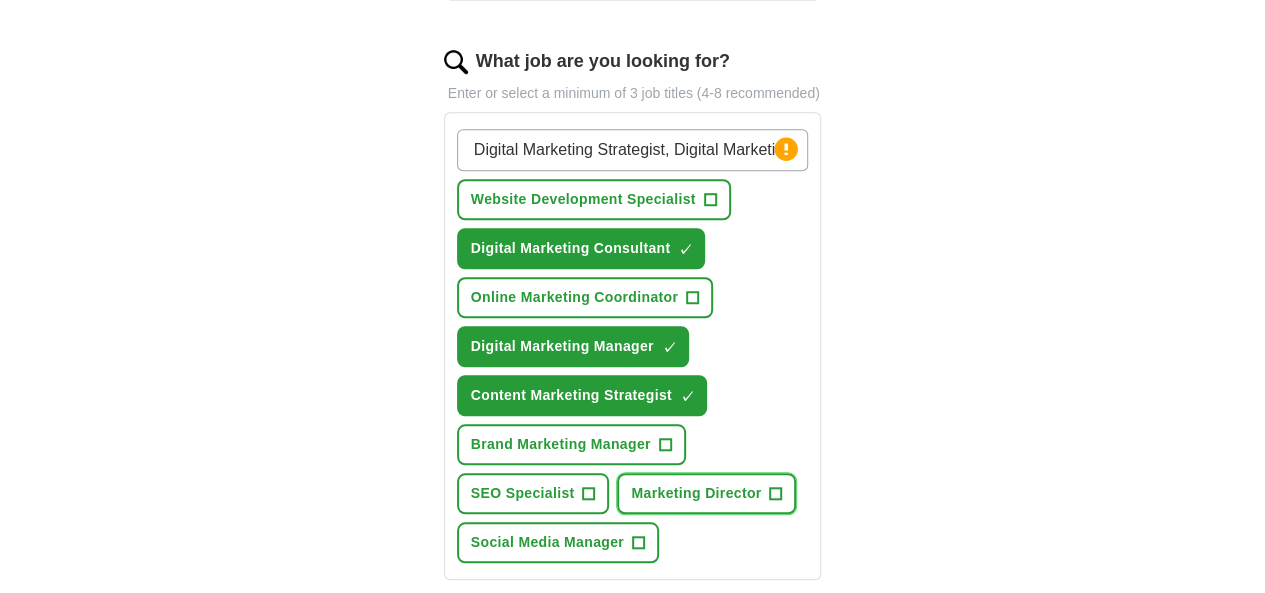 click on "+" at bounding box center [776, 494] 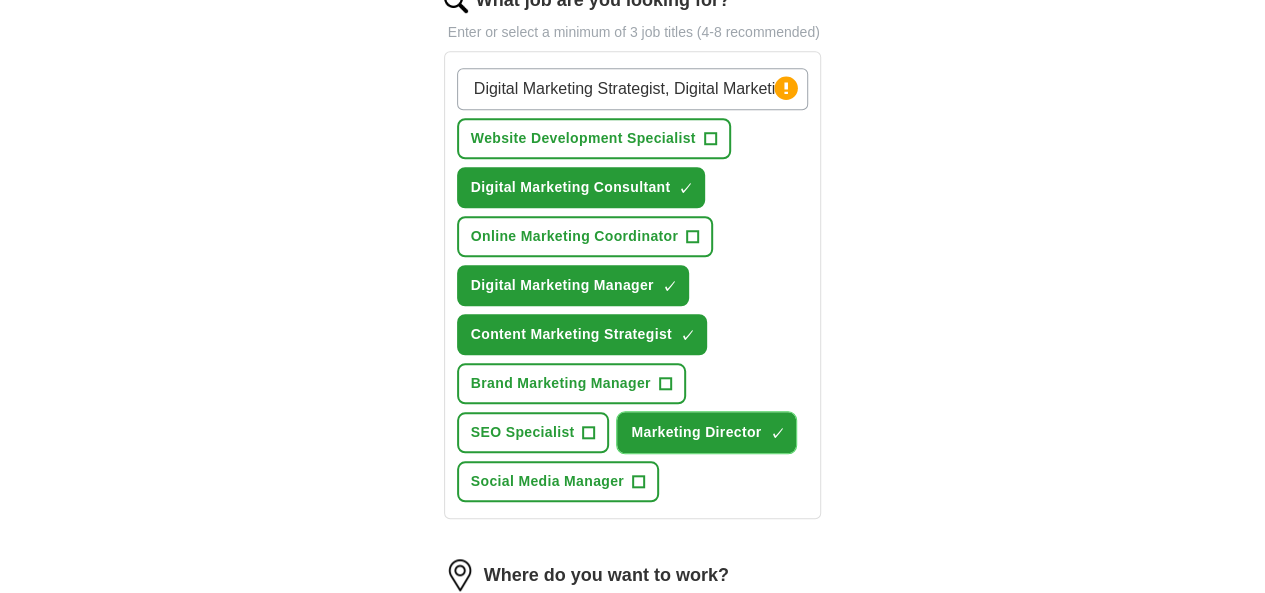 scroll, scrollTop: 724, scrollLeft: 0, axis: vertical 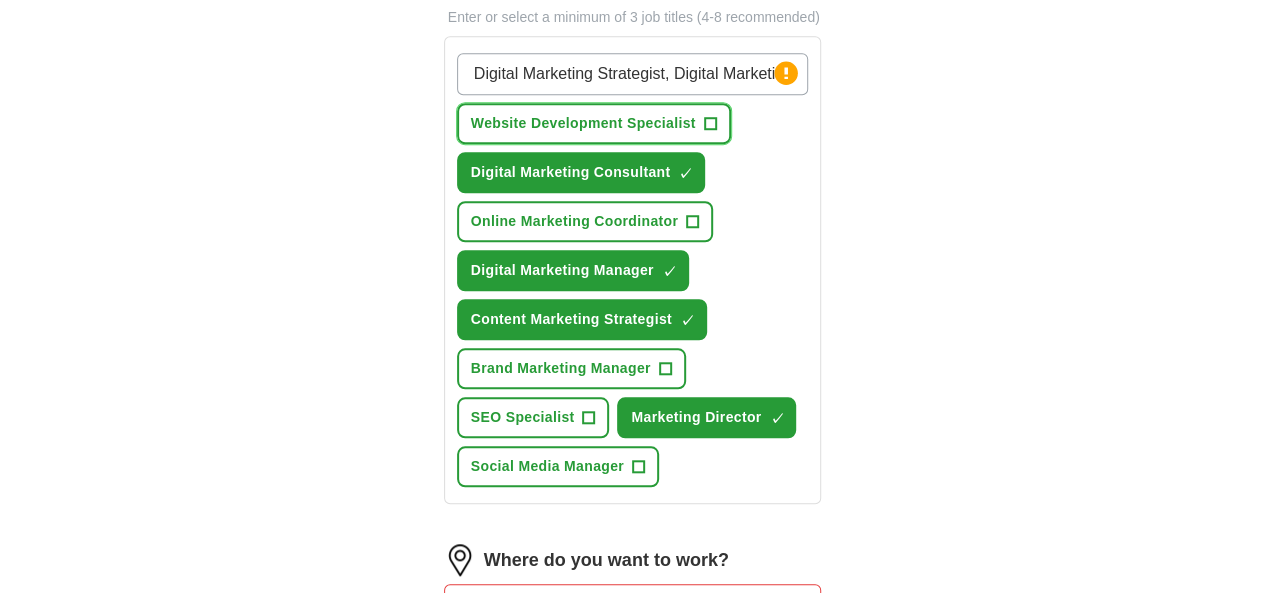 click on "Website Development Specialist +" at bounding box center [594, 123] 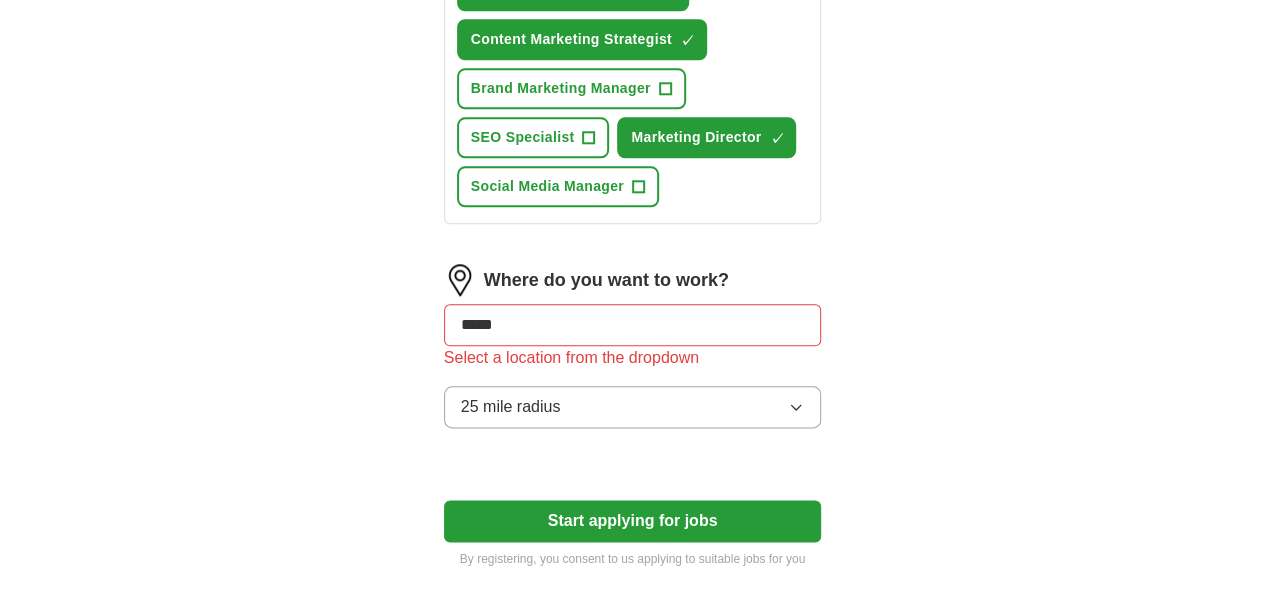 scroll, scrollTop: 1033, scrollLeft: 0, axis: vertical 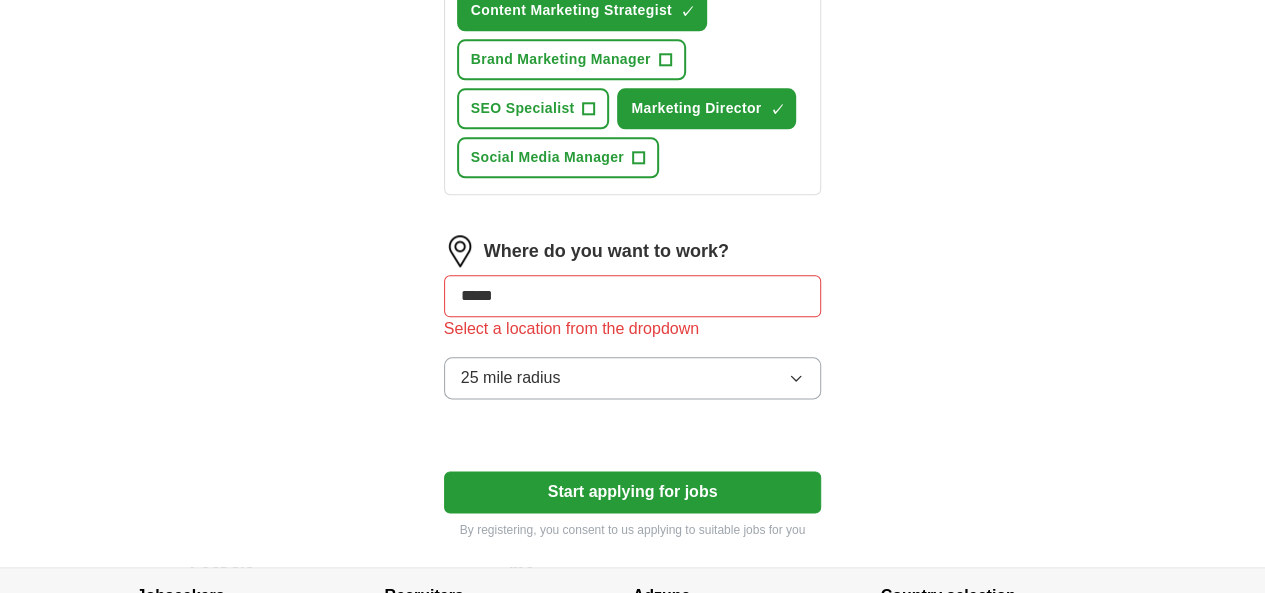 click on "*****" at bounding box center (633, 296) 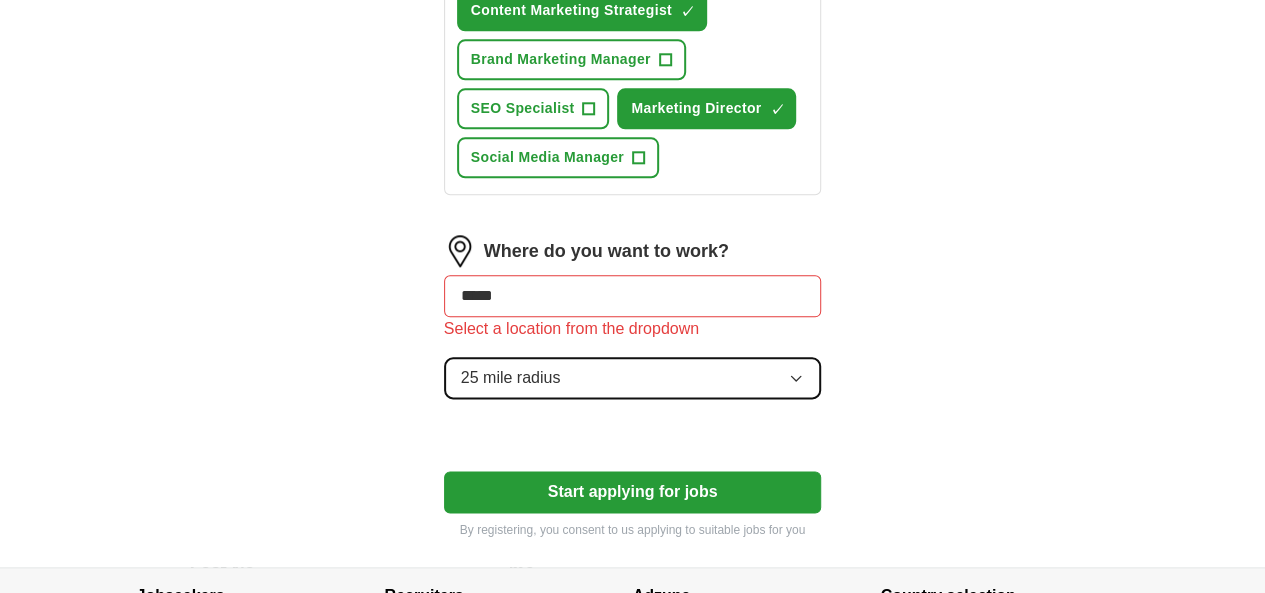 click on "25 mile radius" at bounding box center [633, 378] 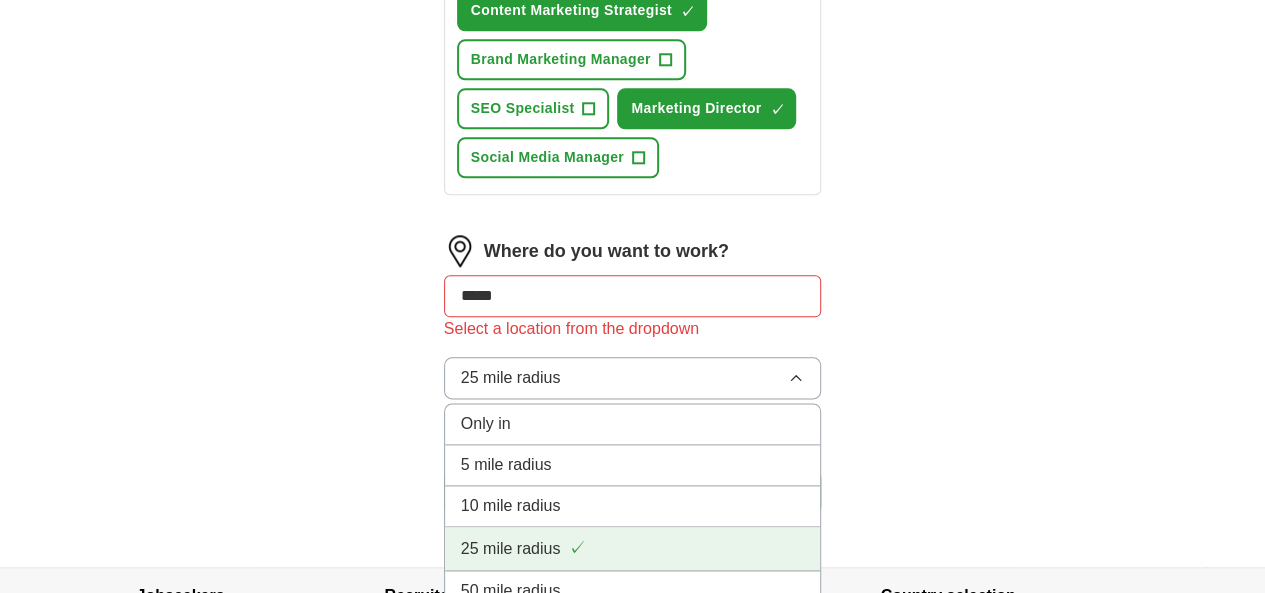 click on "25 mile radius" at bounding box center [511, 549] 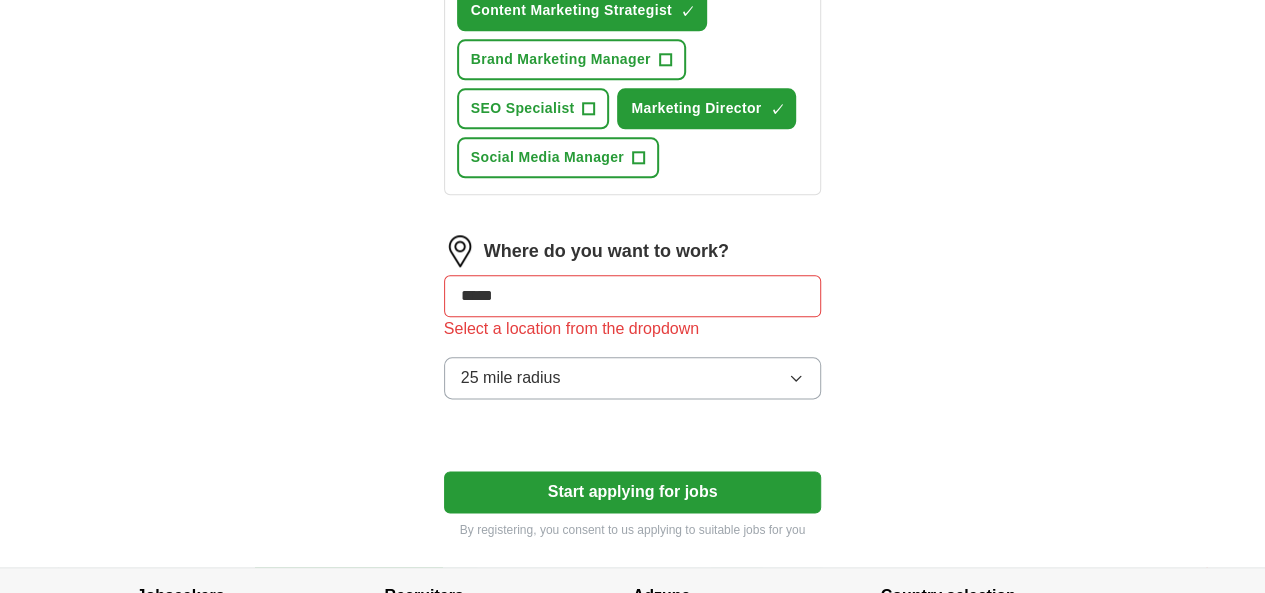 click on "*****" at bounding box center [633, 296] 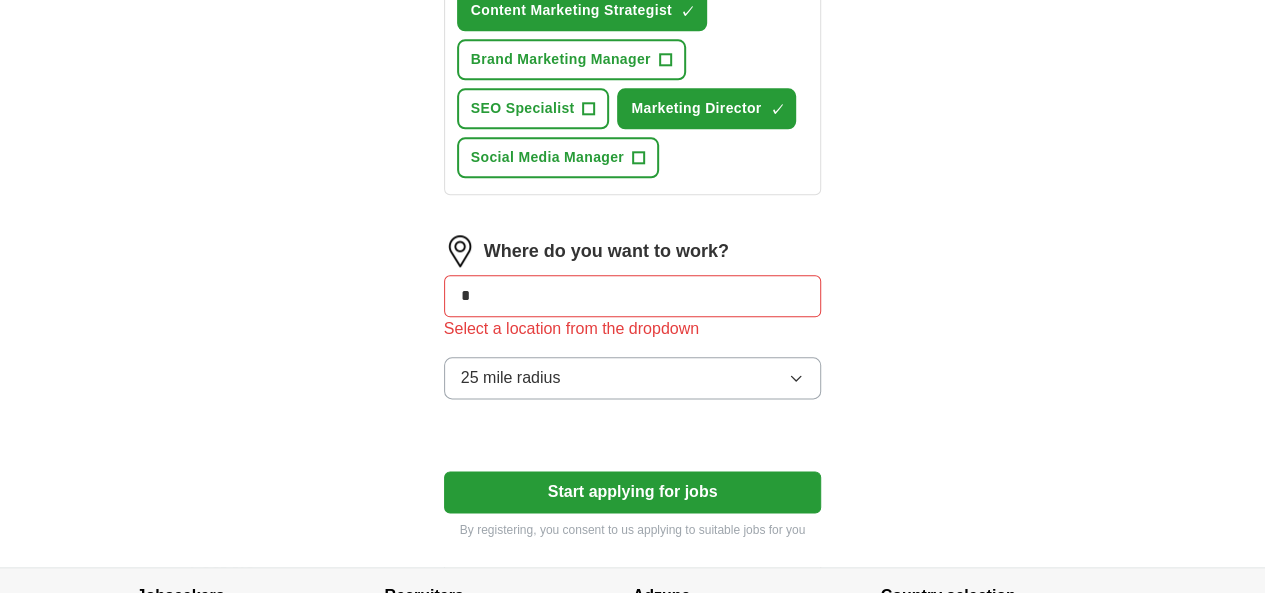 type on "*" 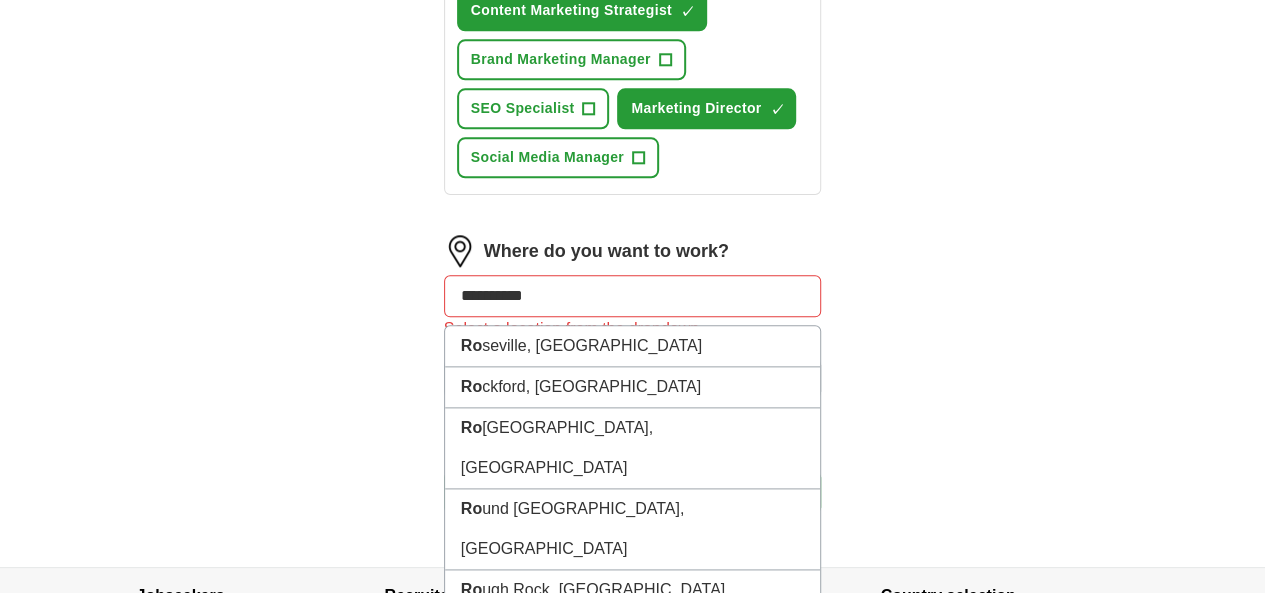 type on "**********" 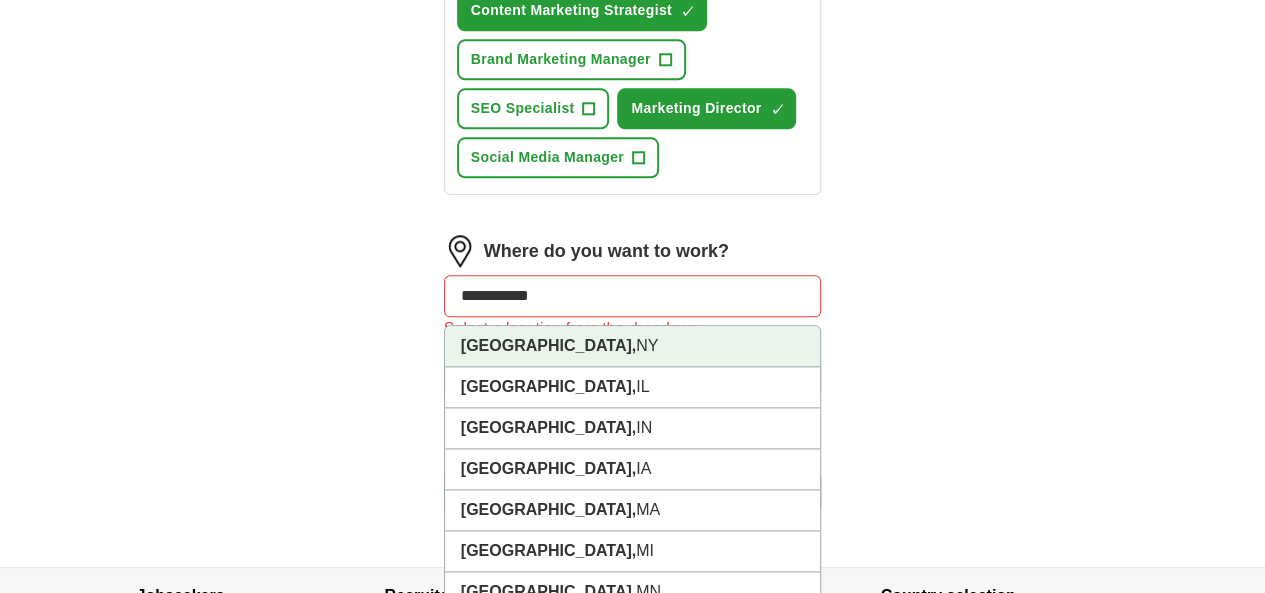 click on "[GEOGRAPHIC_DATA],  [GEOGRAPHIC_DATA]" at bounding box center [633, 346] 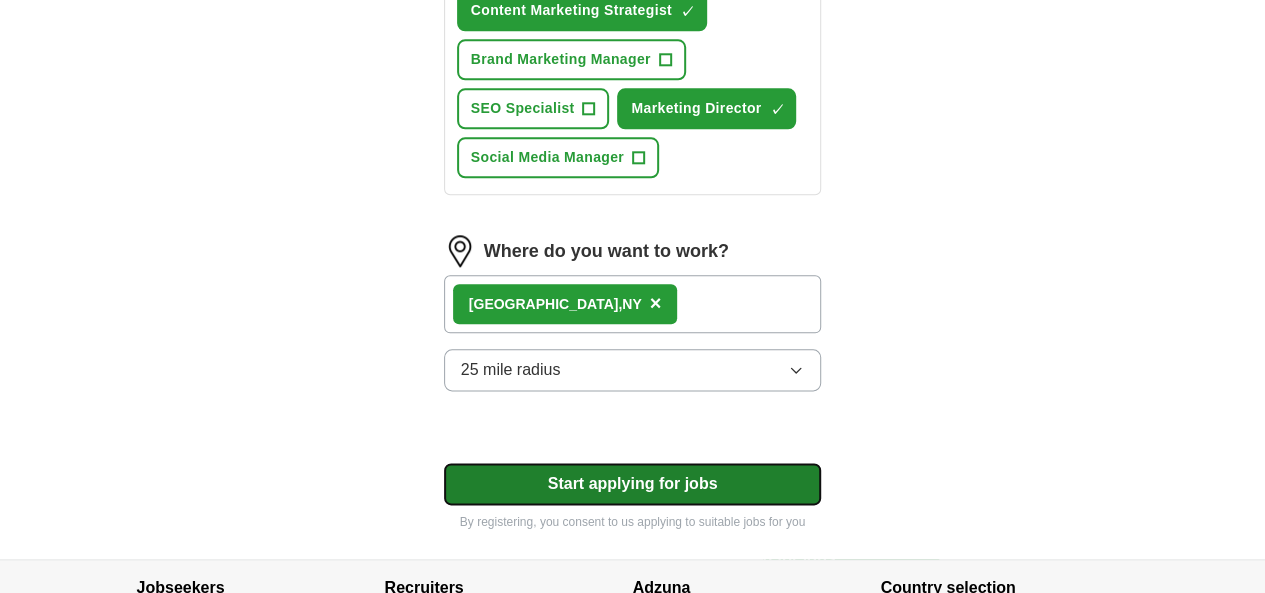 click on "Start applying for jobs" at bounding box center [633, 484] 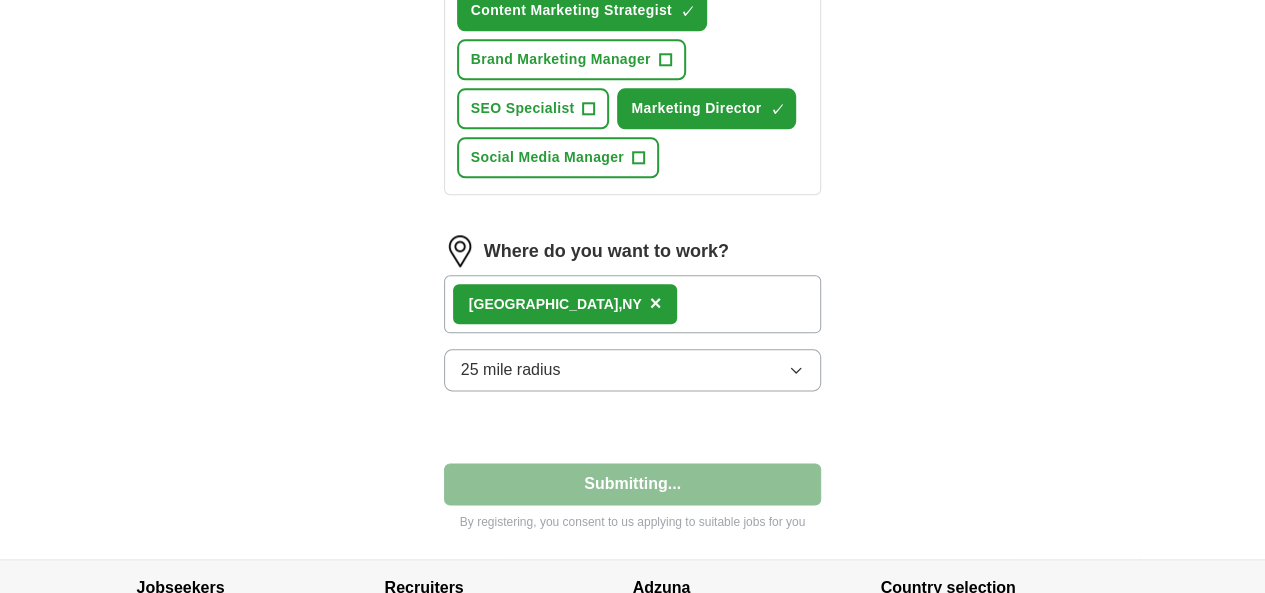 select on "**" 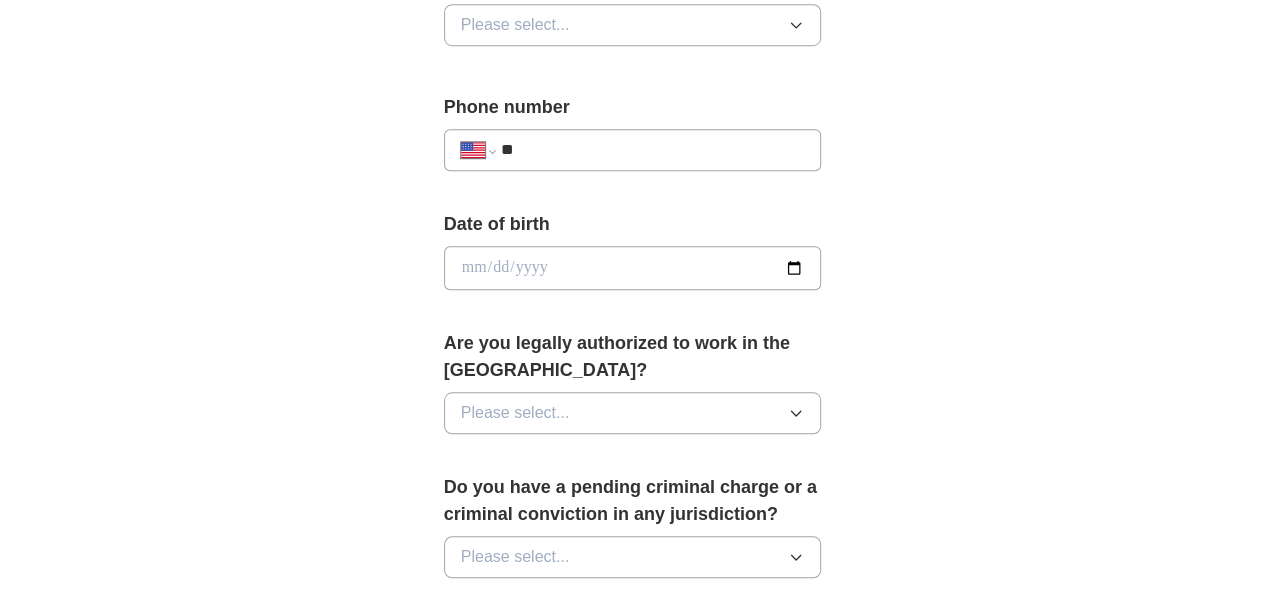 scroll, scrollTop: 757, scrollLeft: 0, axis: vertical 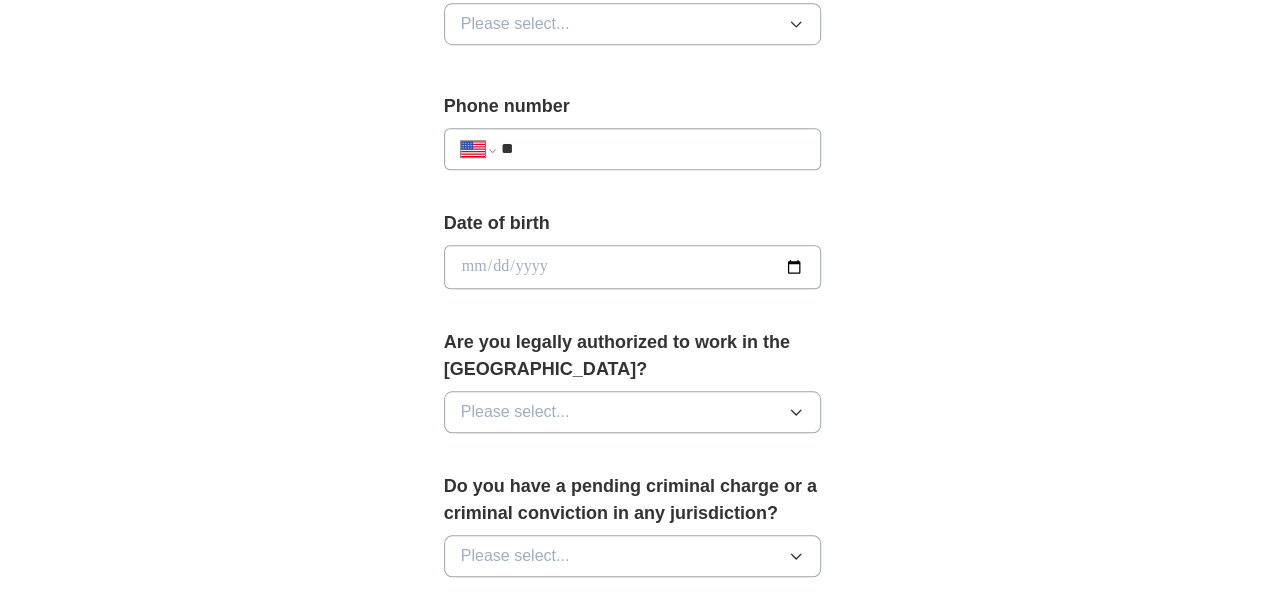 click on "**" at bounding box center (653, 149) 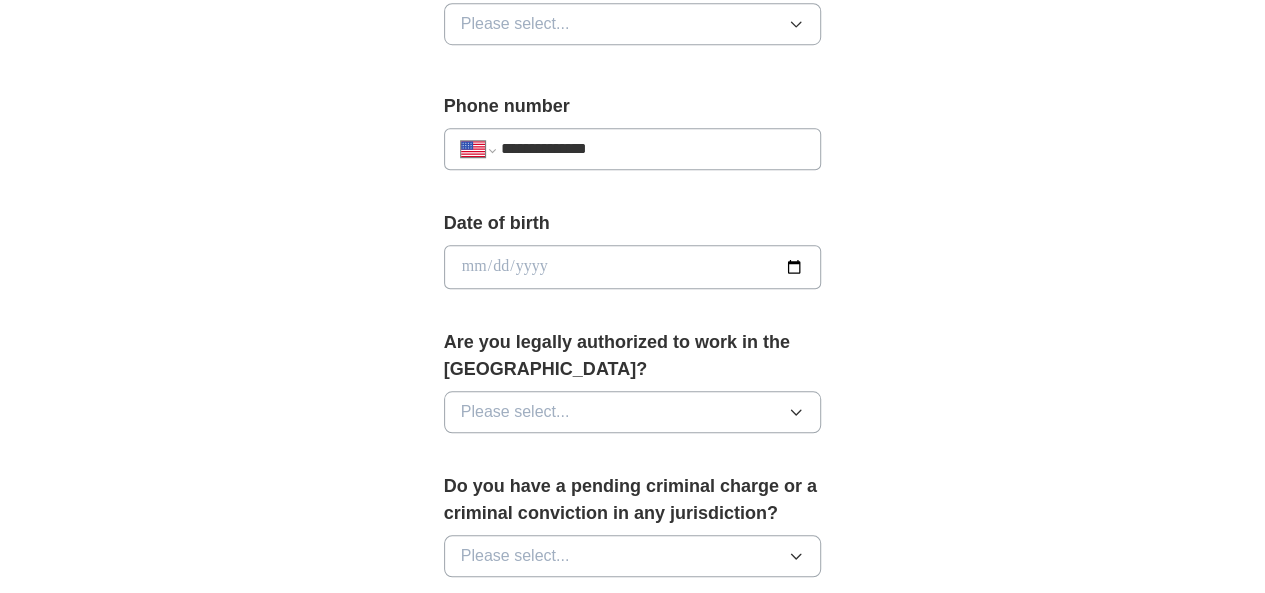 click on "**********" at bounding box center (653, 149) 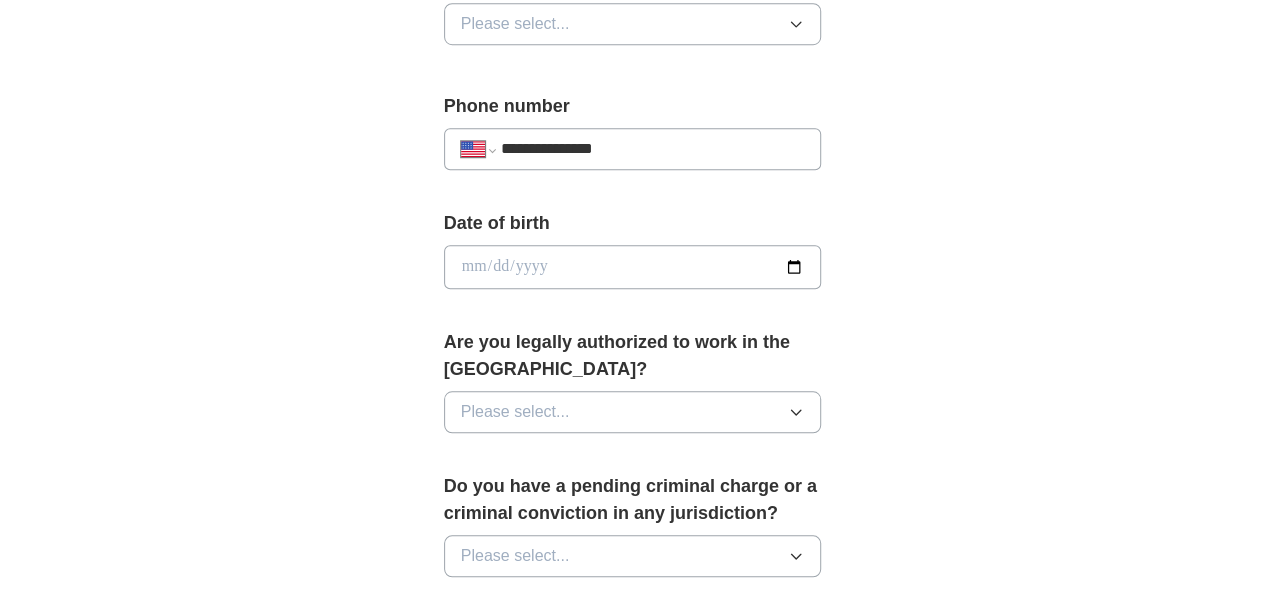 type on "**********" 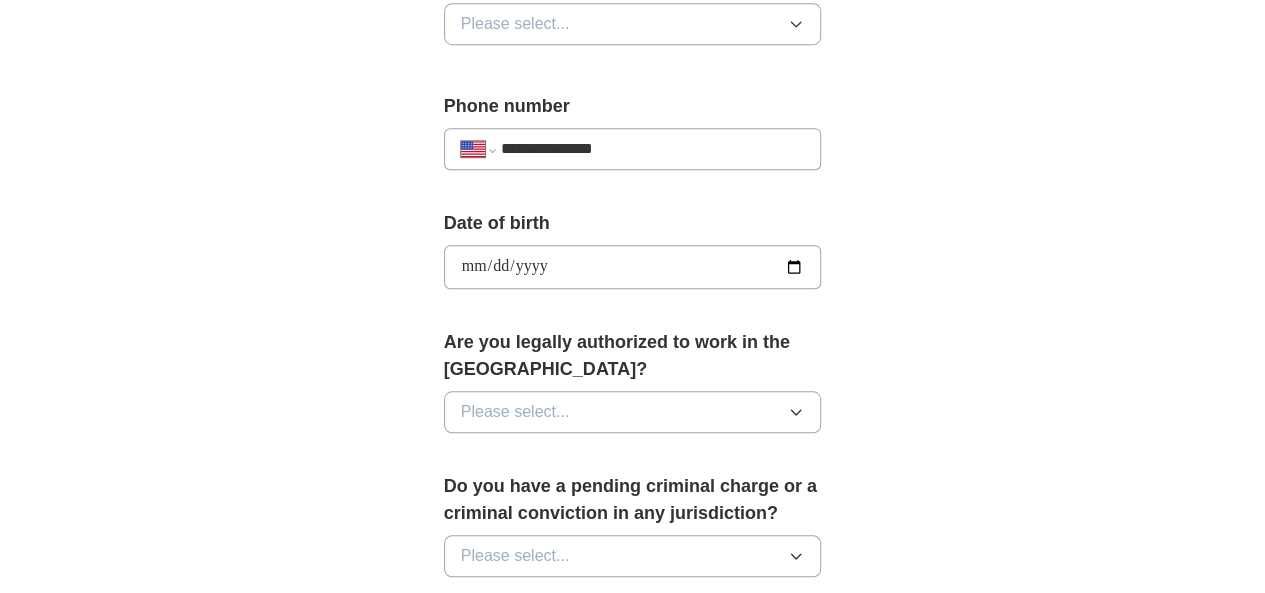click on "**********" at bounding box center [633, 267] 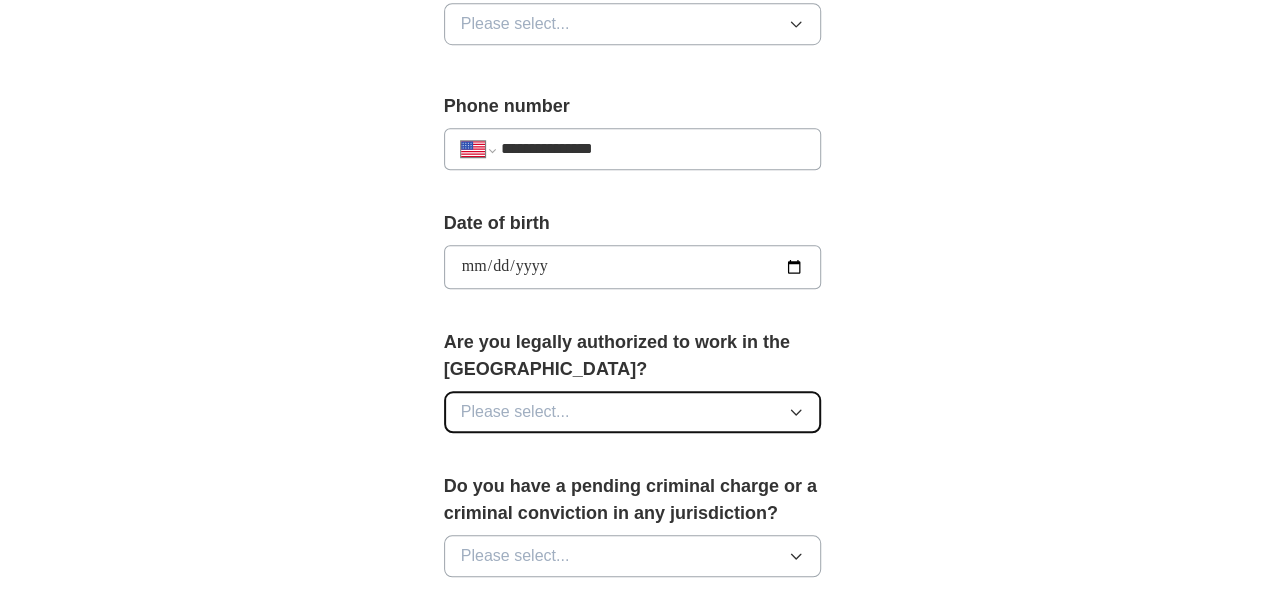 click on "Please select..." at bounding box center [633, 412] 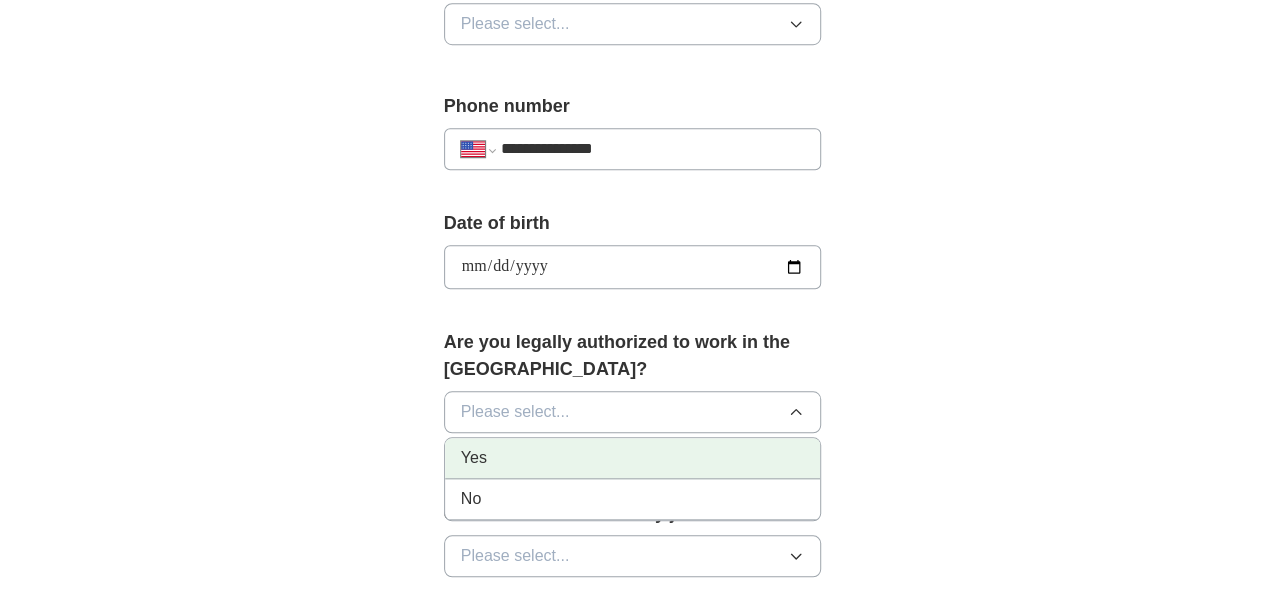 click on "Yes" at bounding box center (633, 458) 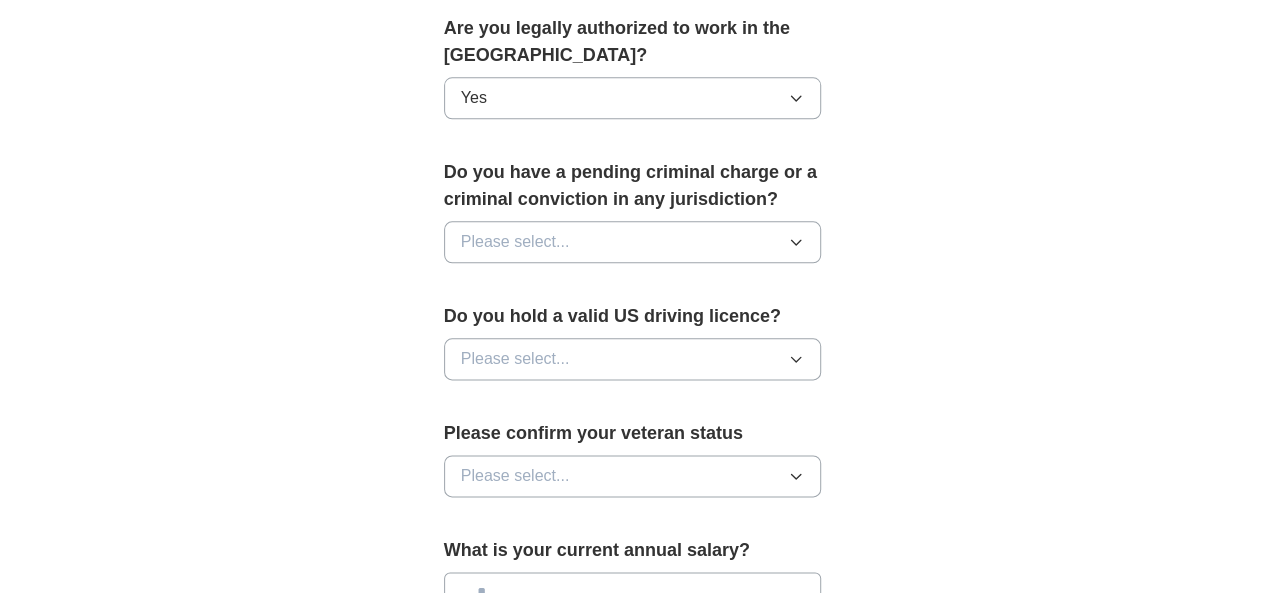 scroll, scrollTop: 1072, scrollLeft: 0, axis: vertical 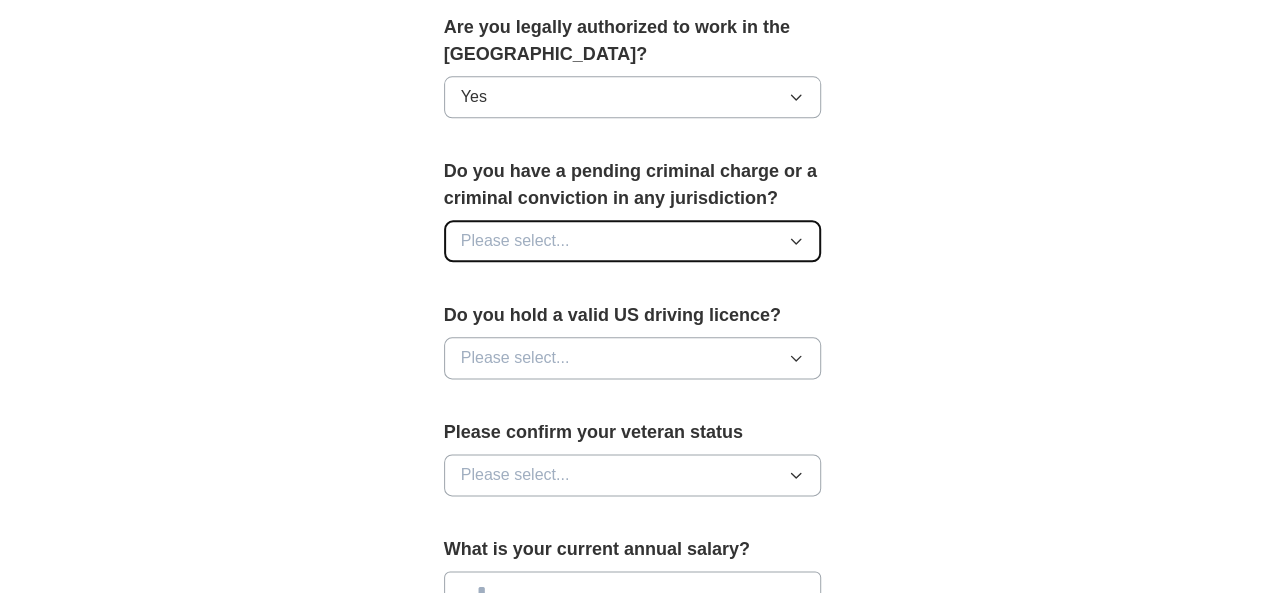 click on "Please select..." at bounding box center [633, 241] 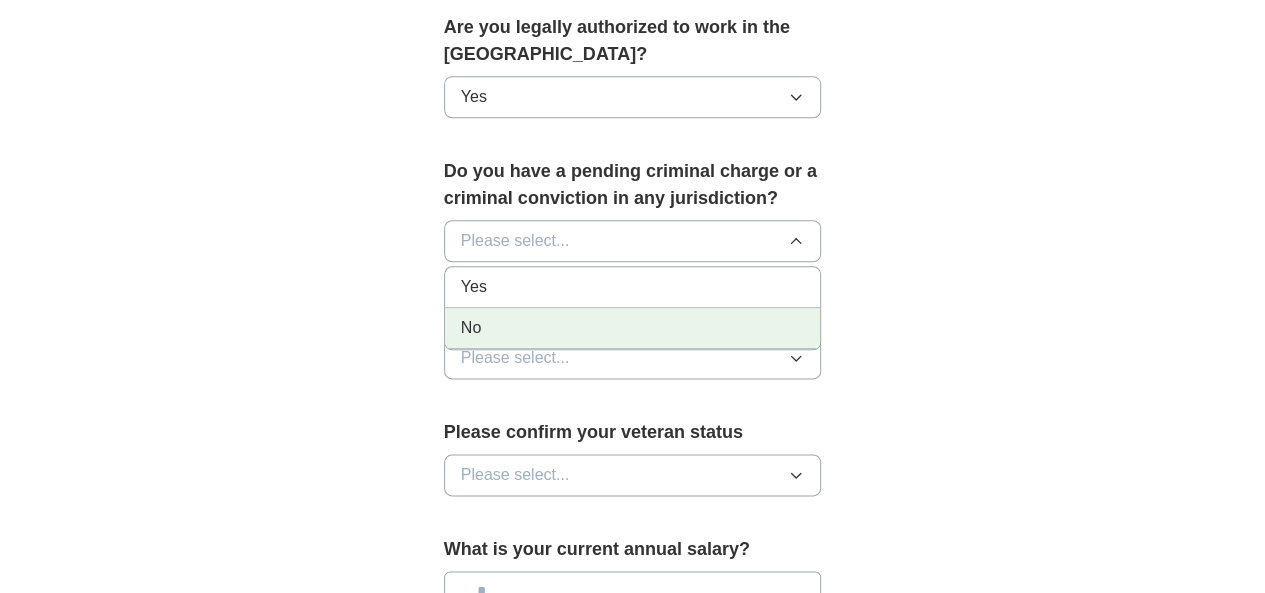 click on "No" at bounding box center (633, 328) 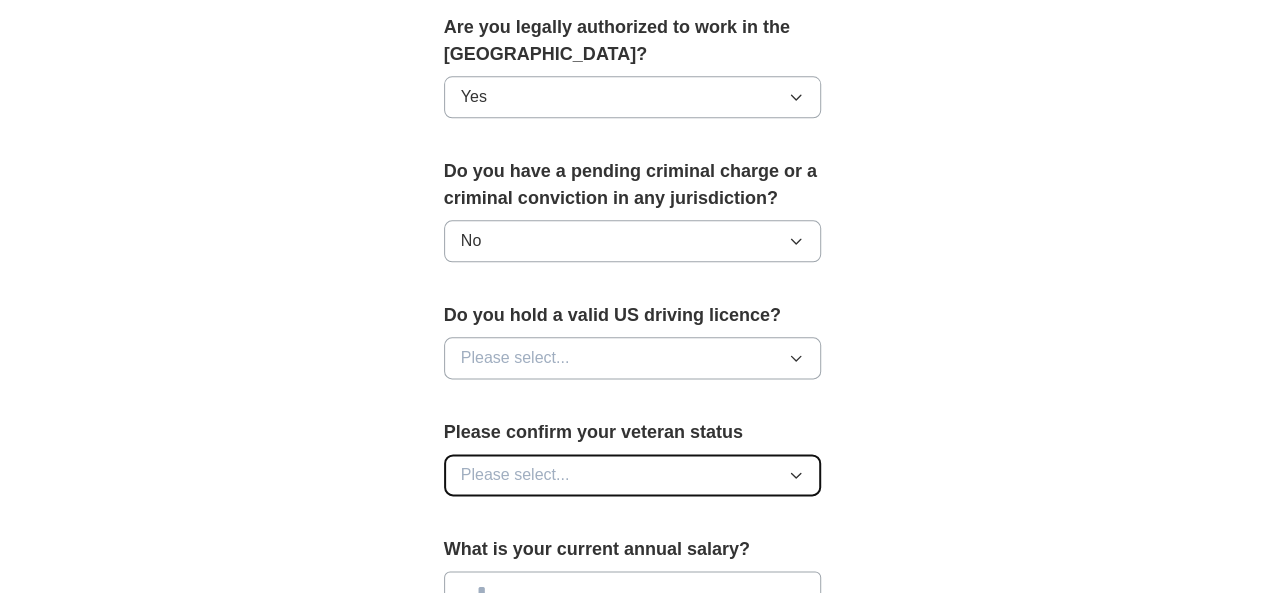 click on "Please select..." at bounding box center (515, 475) 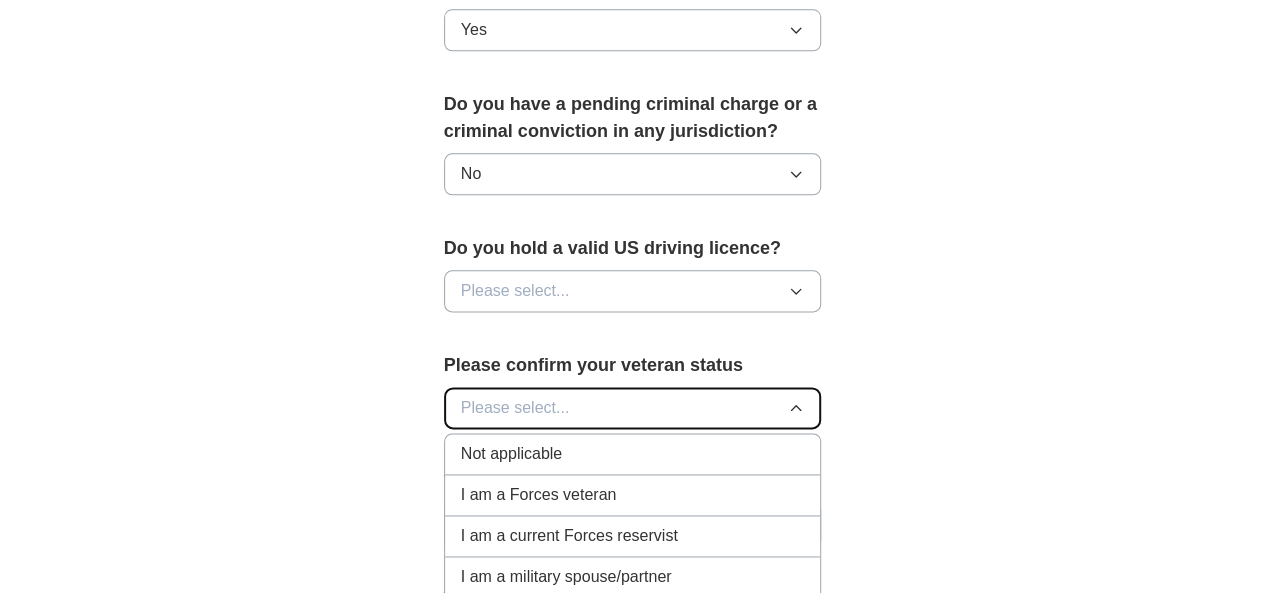 scroll, scrollTop: 1138, scrollLeft: 0, axis: vertical 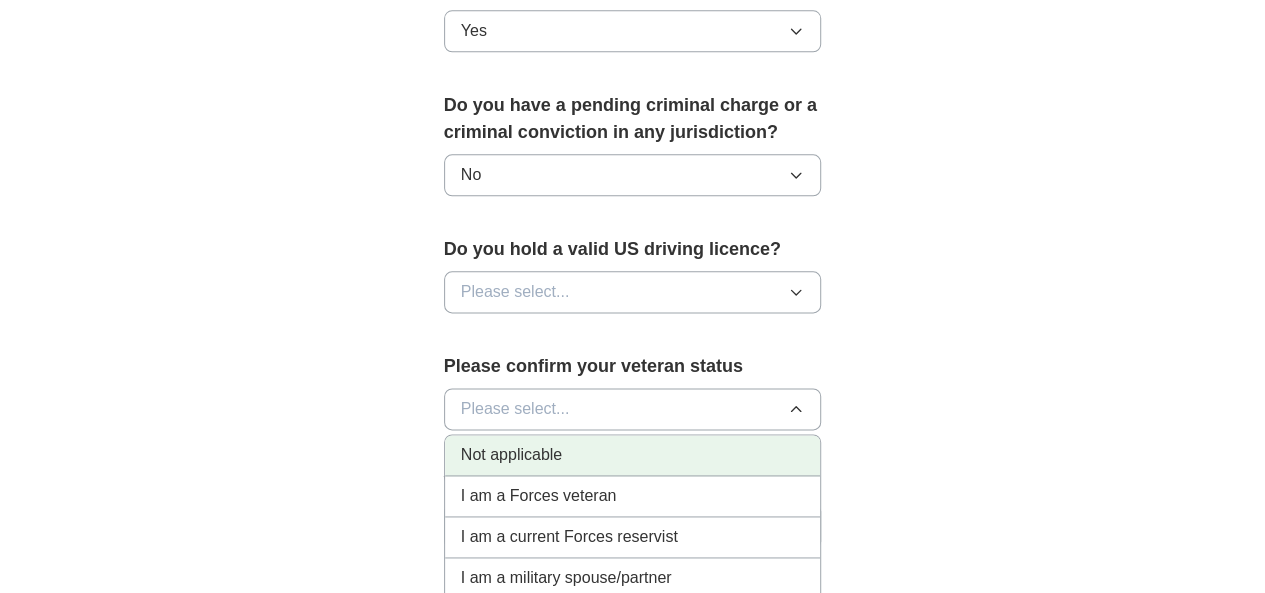 click on "Not applicable" at bounding box center [511, 455] 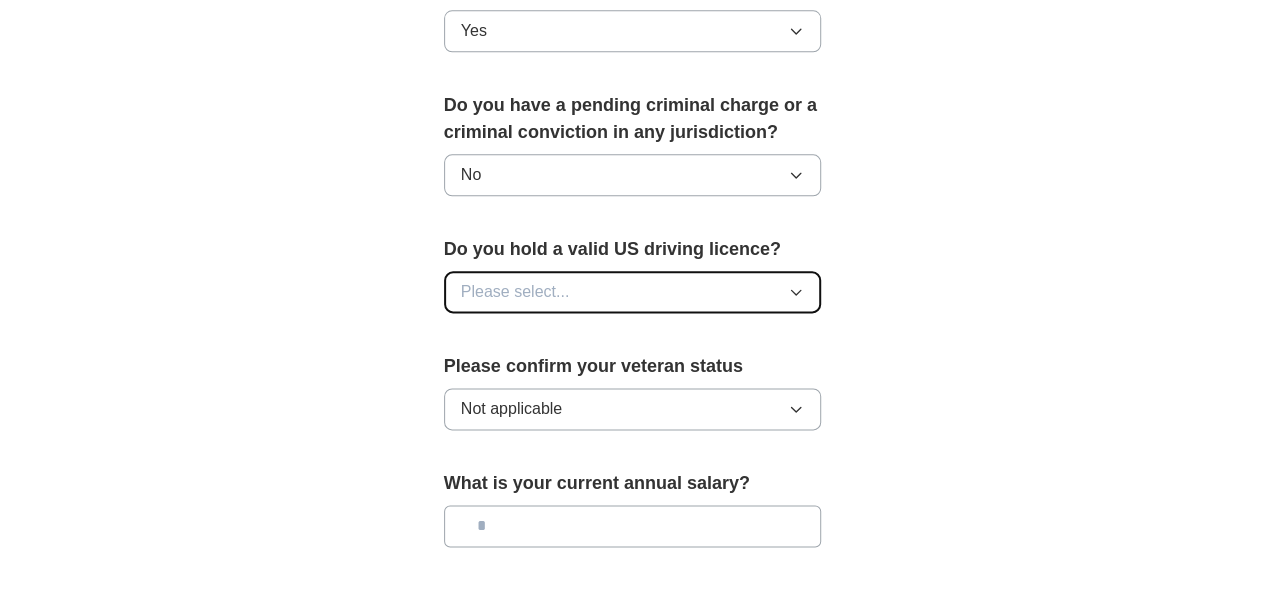 click on "Please select..." at bounding box center (633, 292) 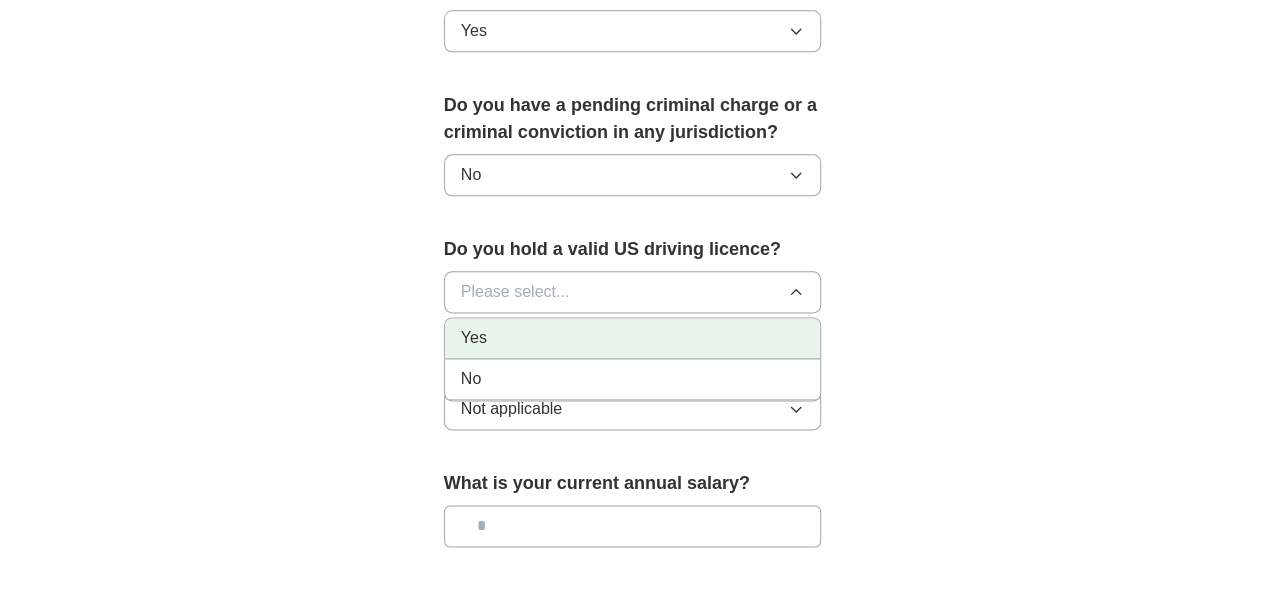 click on "Yes" at bounding box center (633, 338) 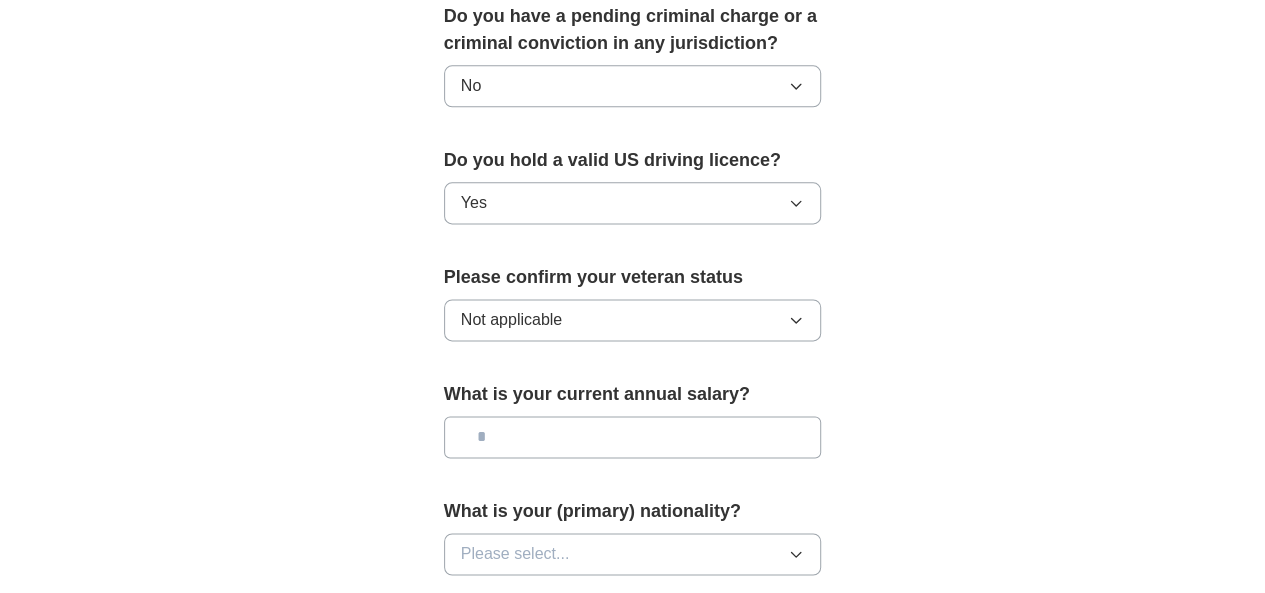 scroll, scrollTop: 1233, scrollLeft: 0, axis: vertical 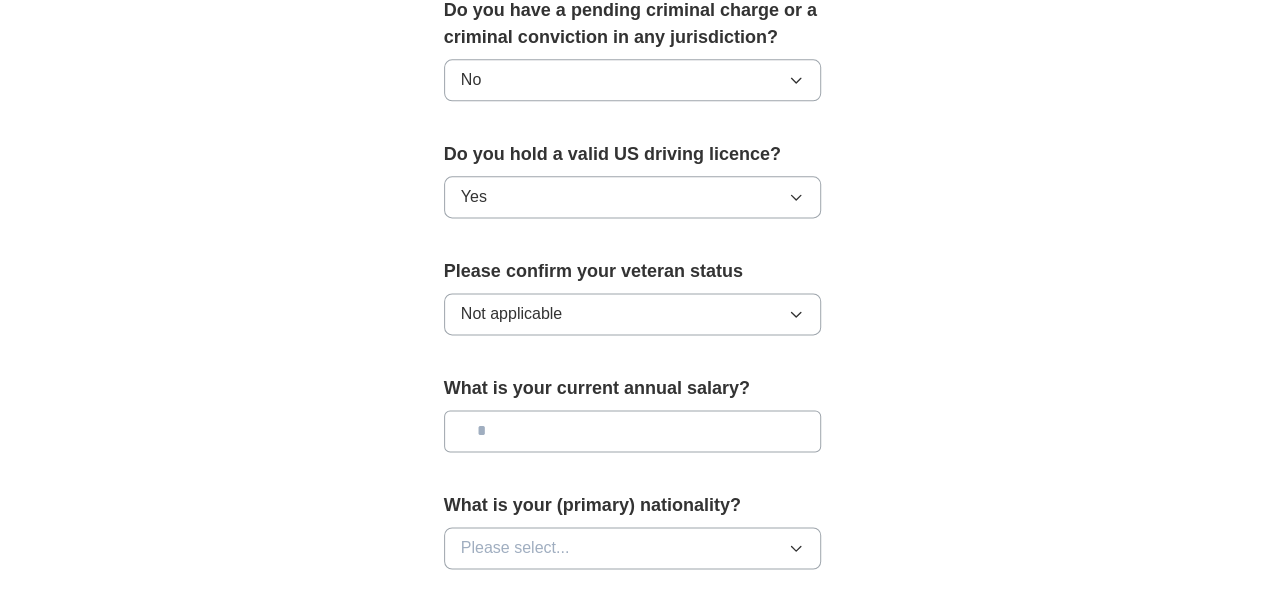 click at bounding box center (633, 431) 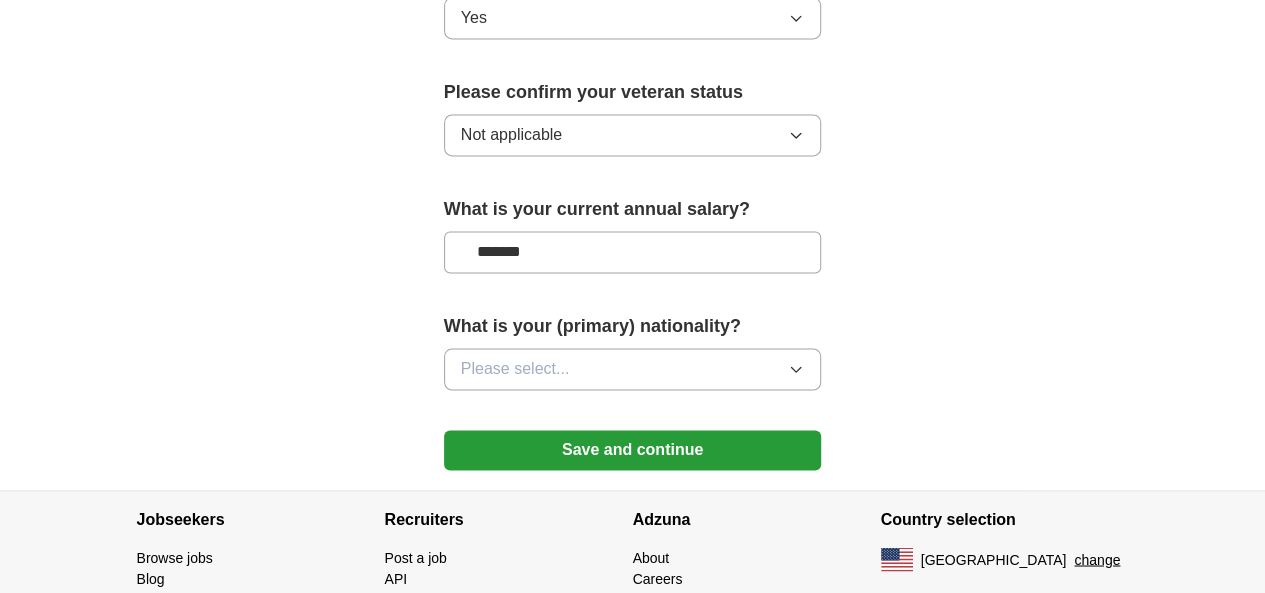 scroll, scrollTop: 1413, scrollLeft: 0, axis: vertical 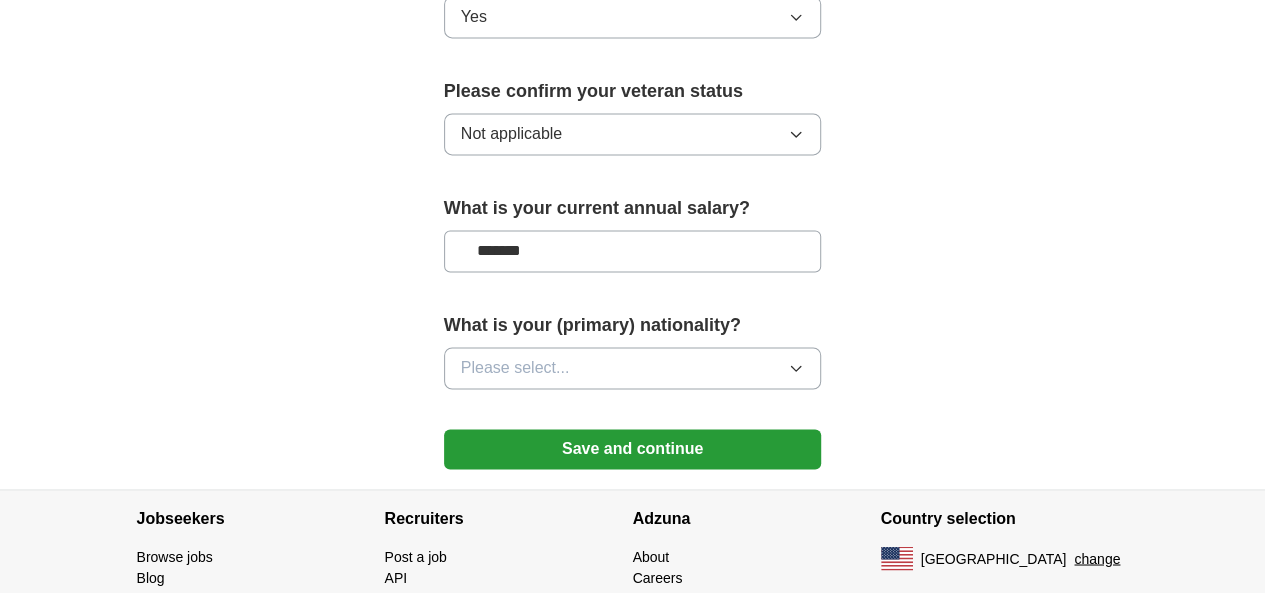 type on "*******" 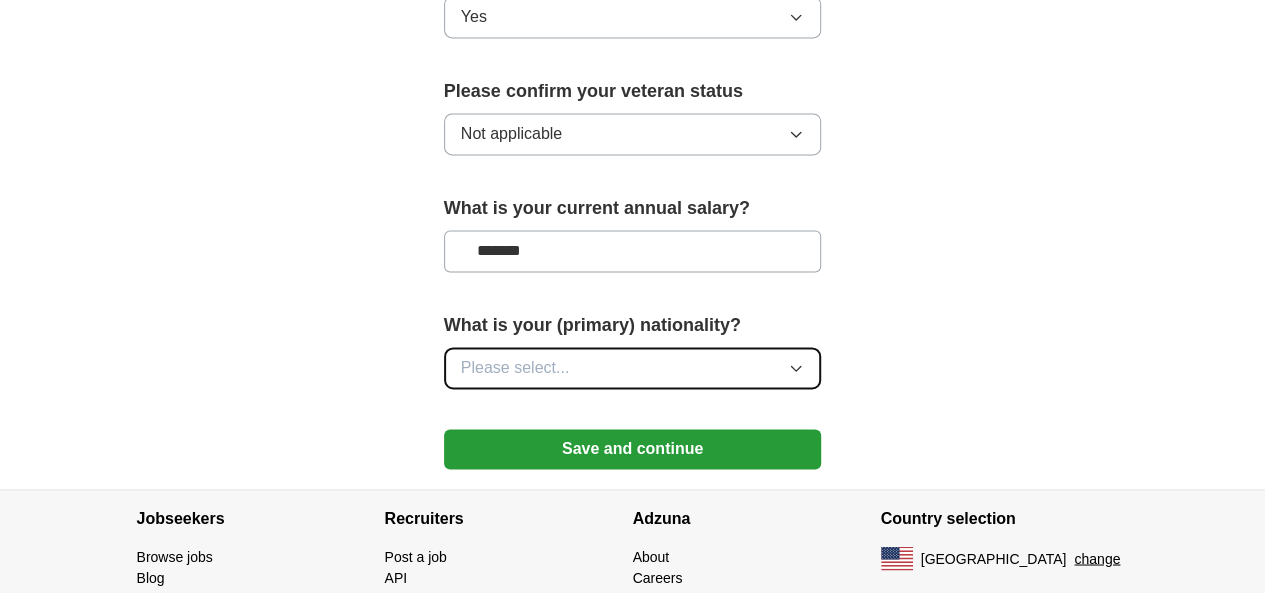 click on "Please select..." at bounding box center [633, 368] 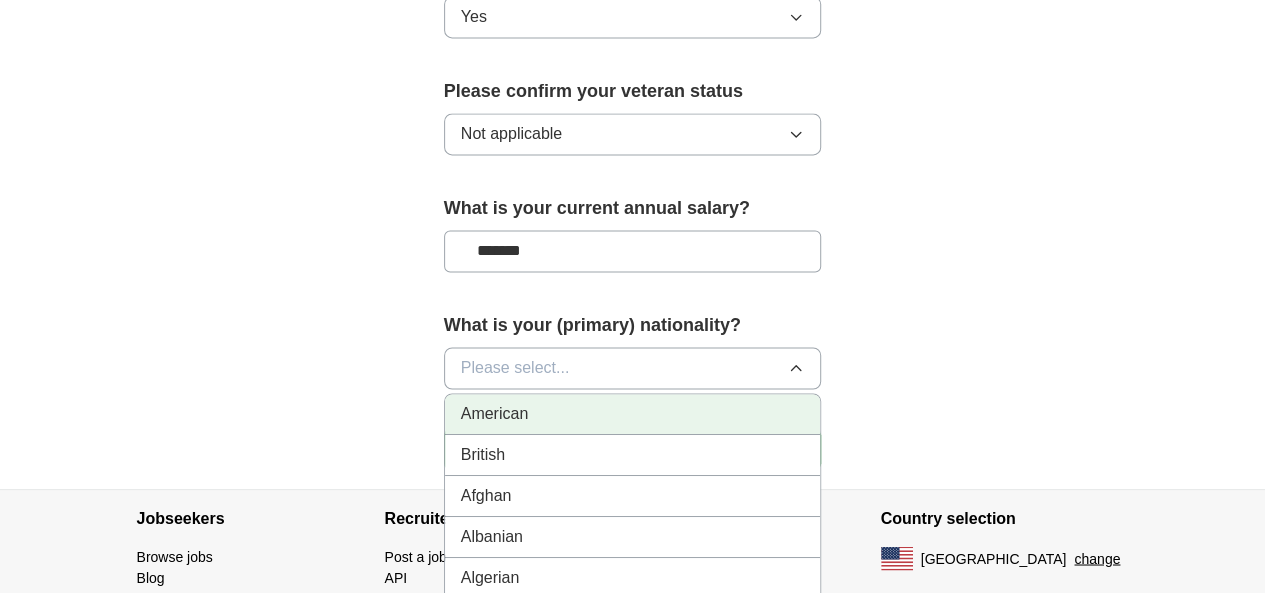 click on "American" at bounding box center [633, 414] 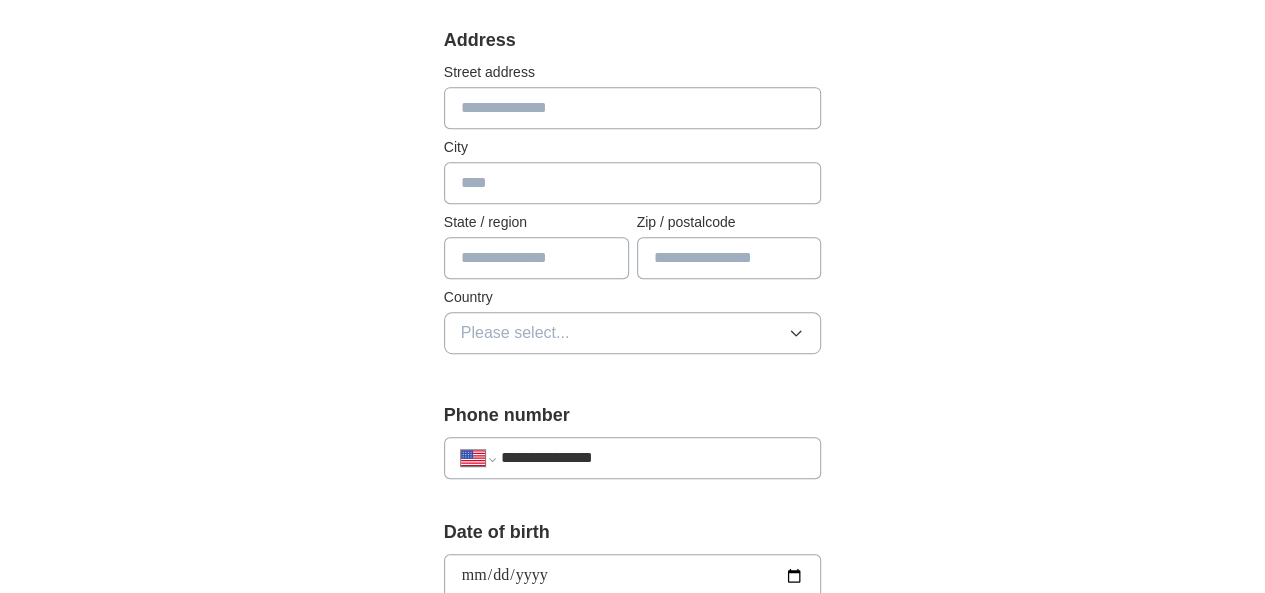 scroll, scrollTop: 441, scrollLeft: 0, axis: vertical 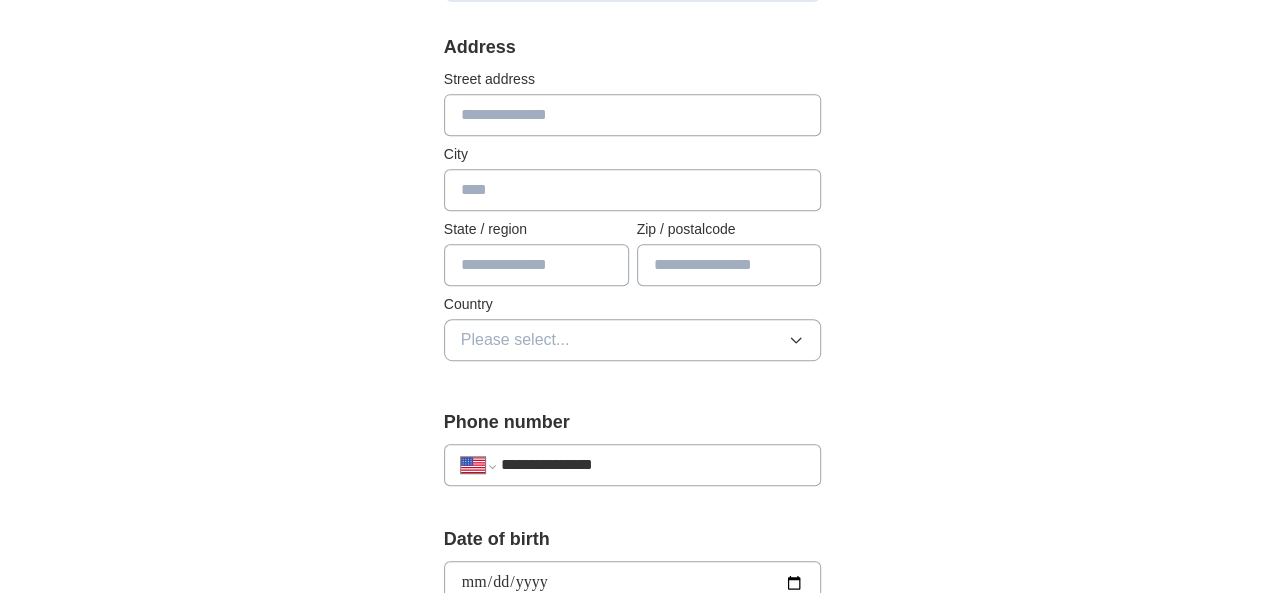 click at bounding box center [536, 265] 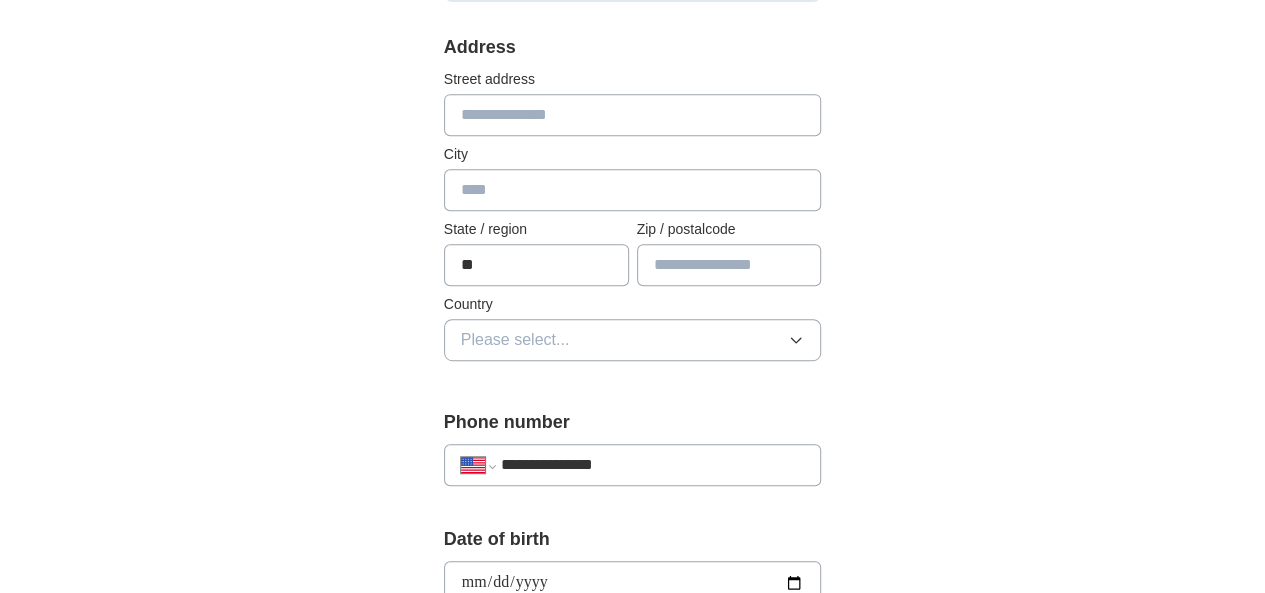 type on "*" 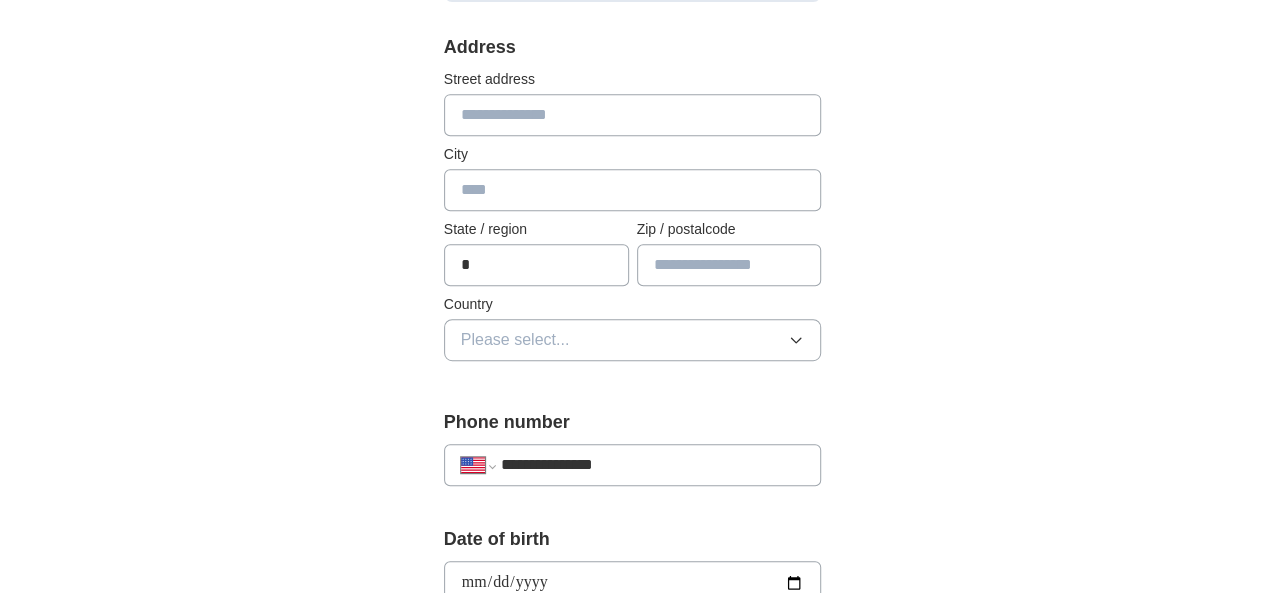 type 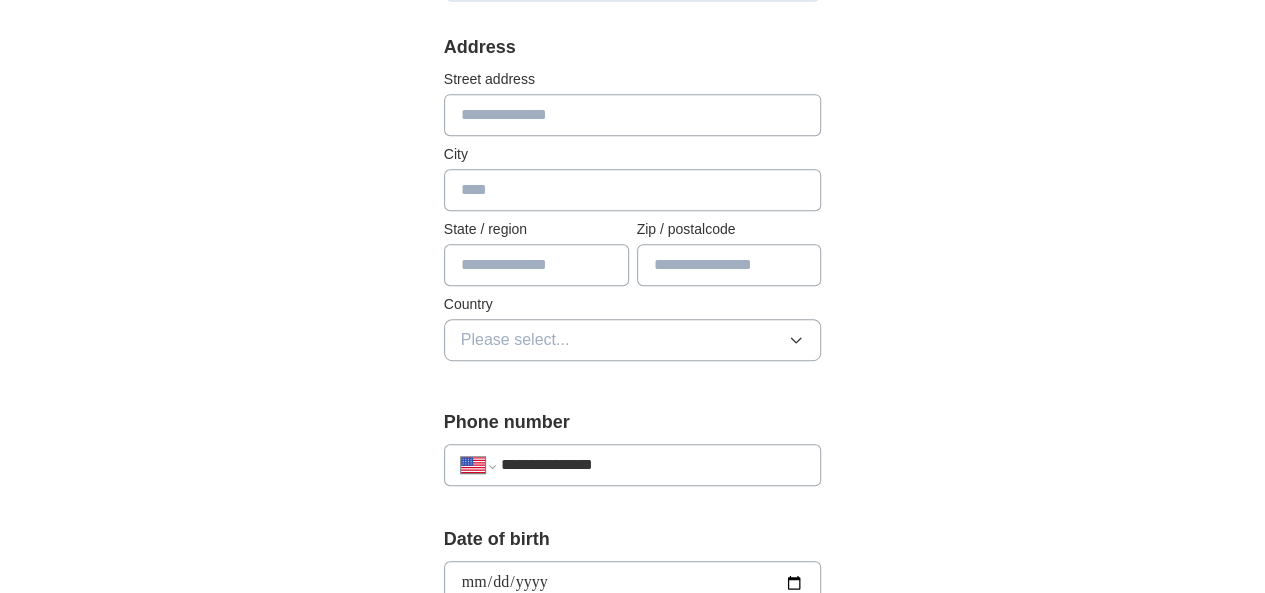 click at bounding box center (633, 190) 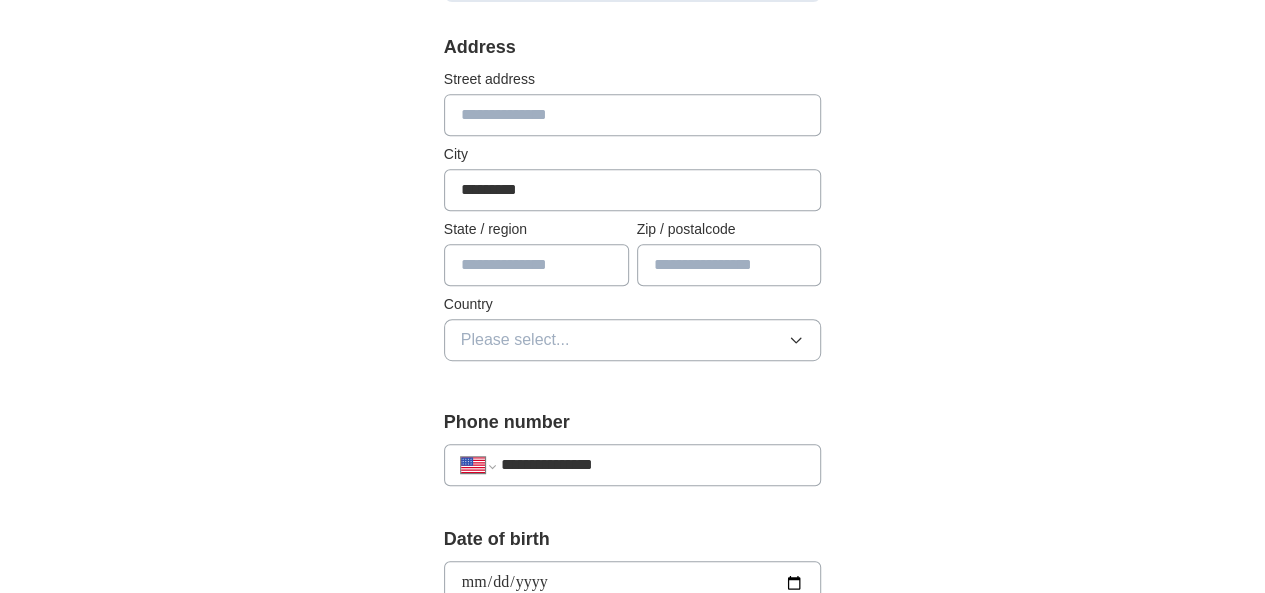 type on "*********" 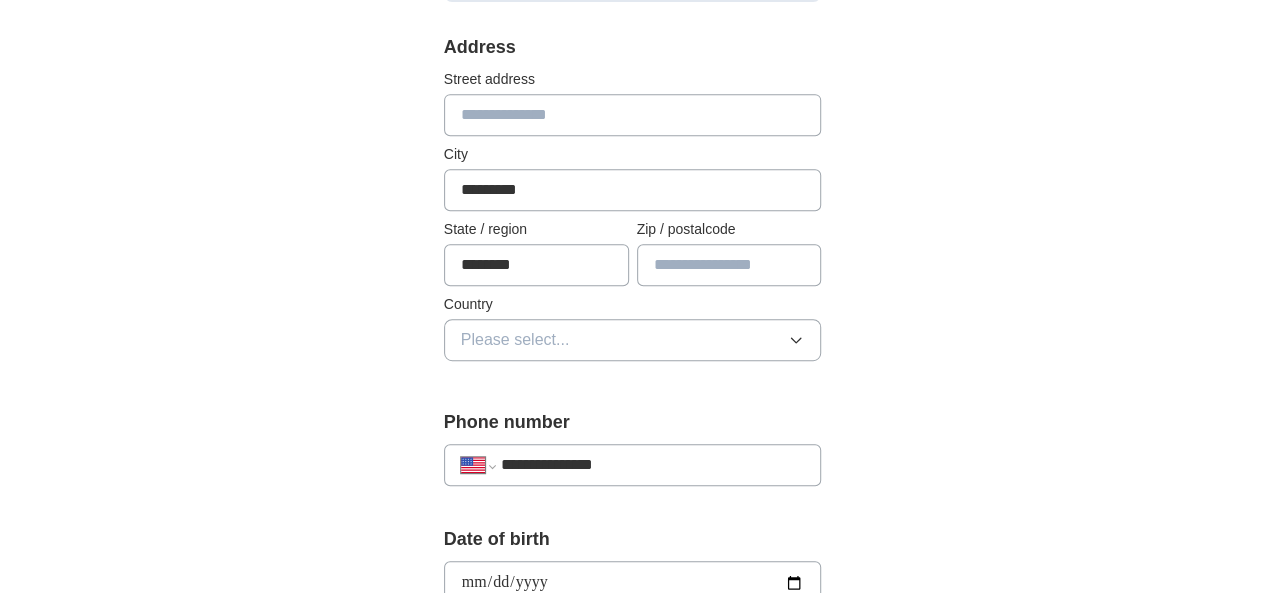 type on "********" 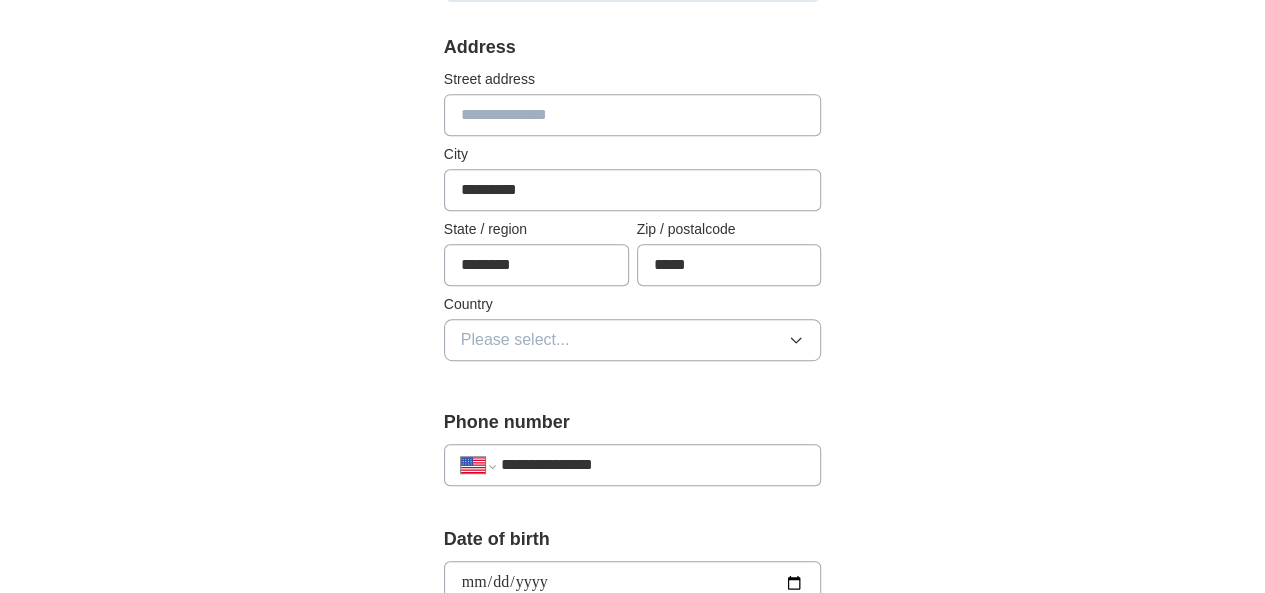 type on "*****" 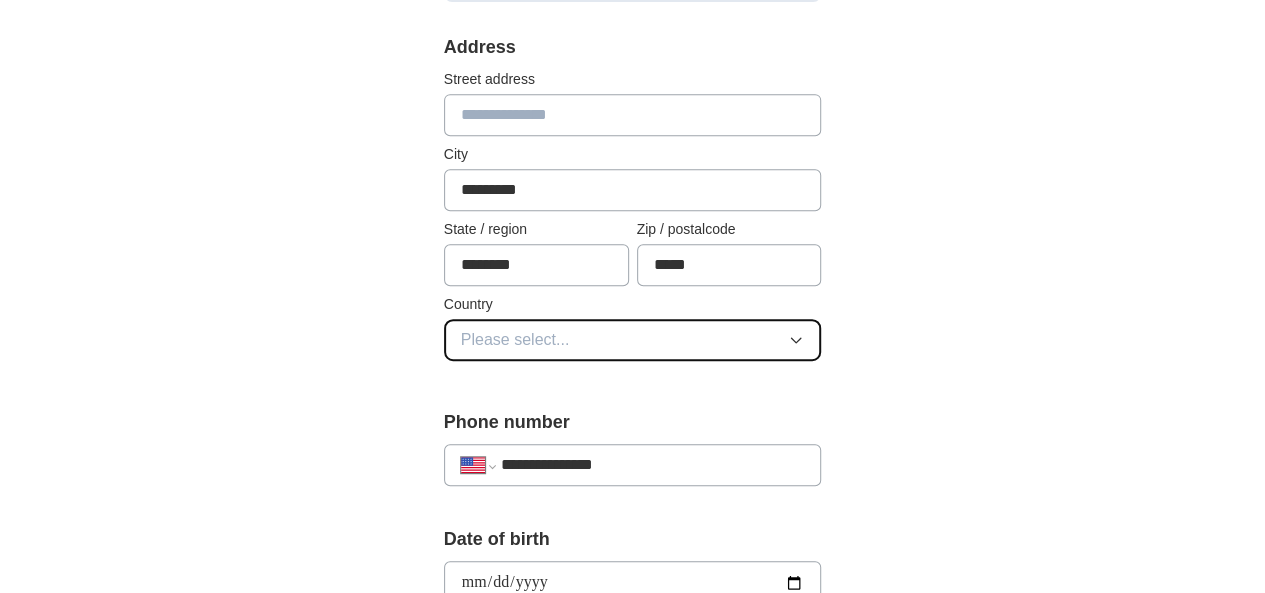 click on "Please select..." at bounding box center [633, 340] 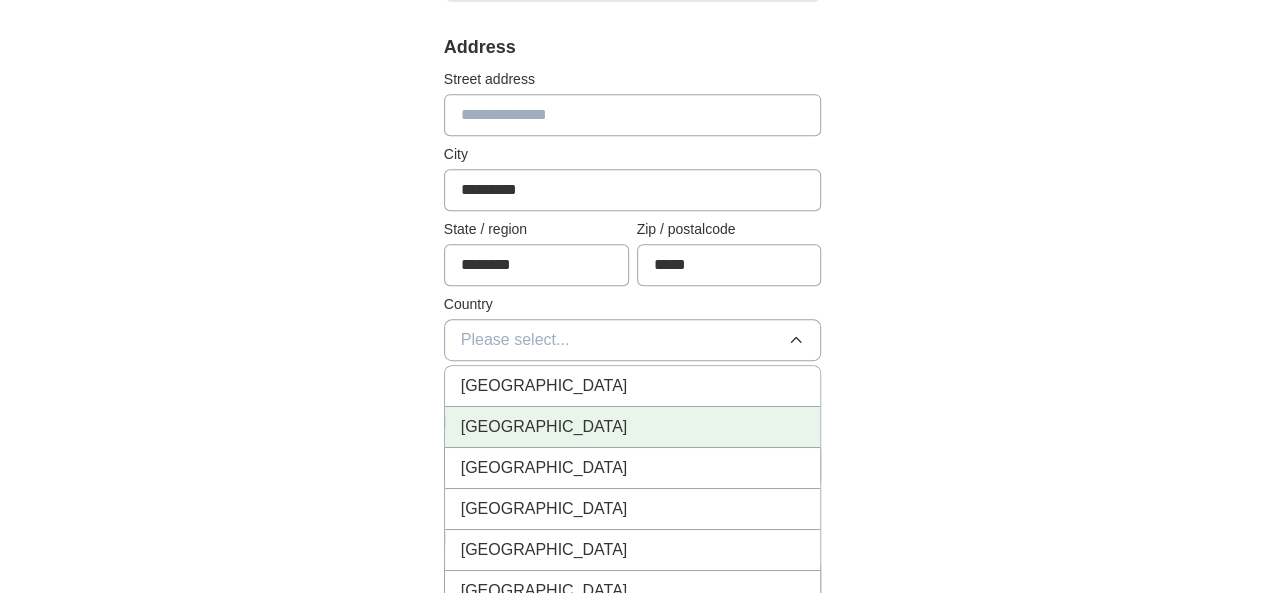 click on "[GEOGRAPHIC_DATA]" at bounding box center [633, 427] 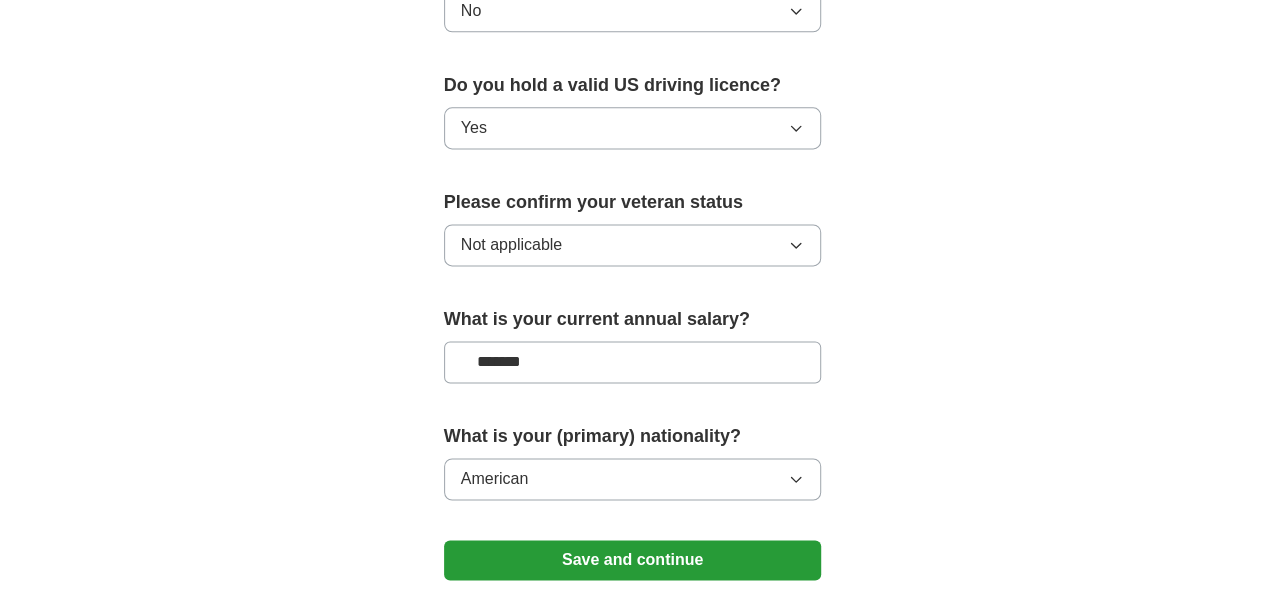 scroll, scrollTop: 1475, scrollLeft: 0, axis: vertical 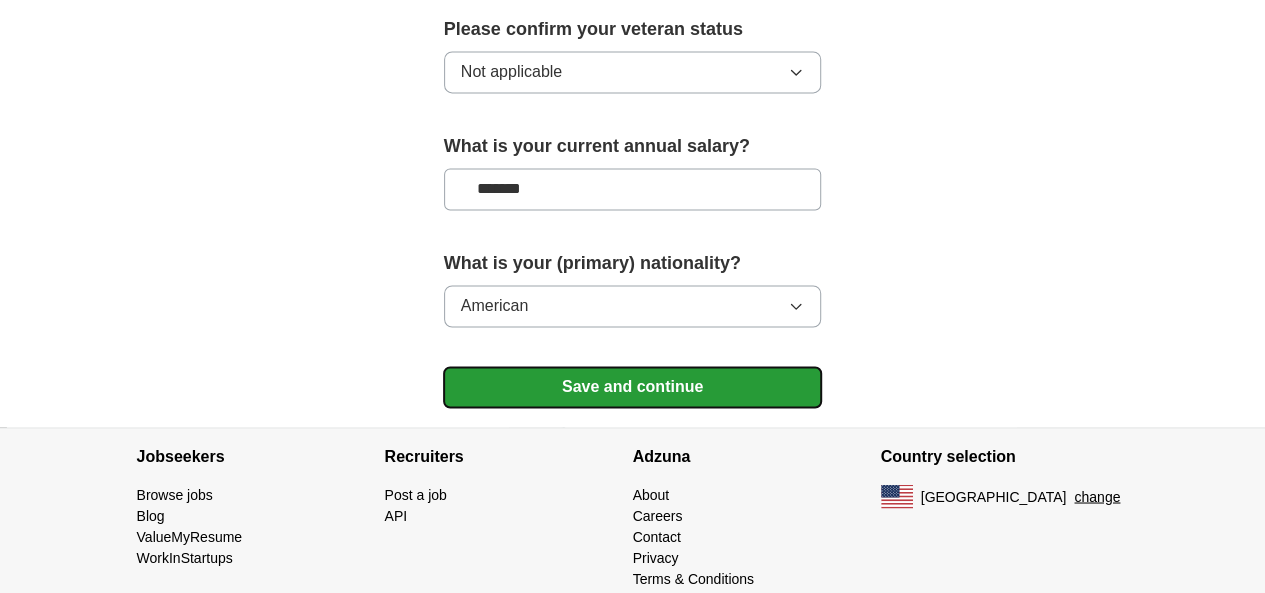 click on "Save and continue" at bounding box center [633, 387] 